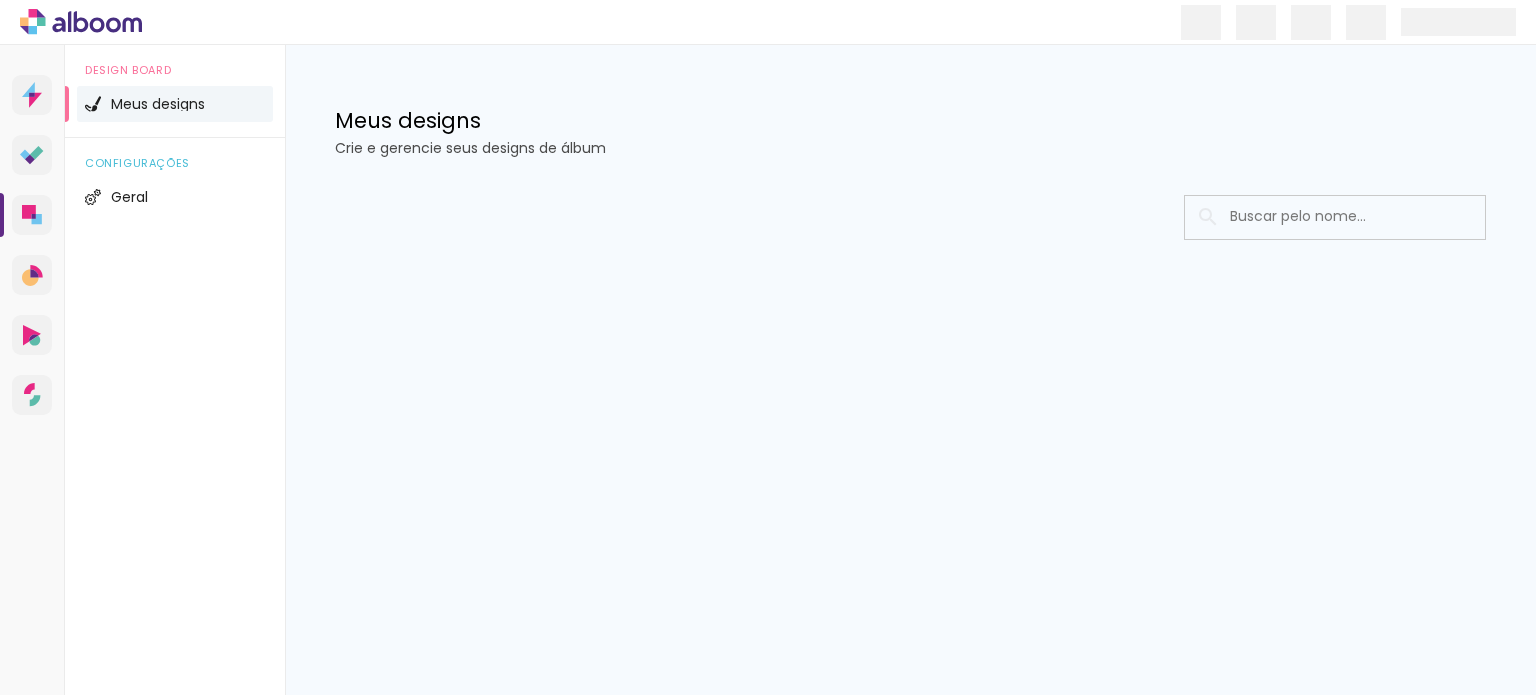 scroll, scrollTop: 0, scrollLeft: 0, axis: both 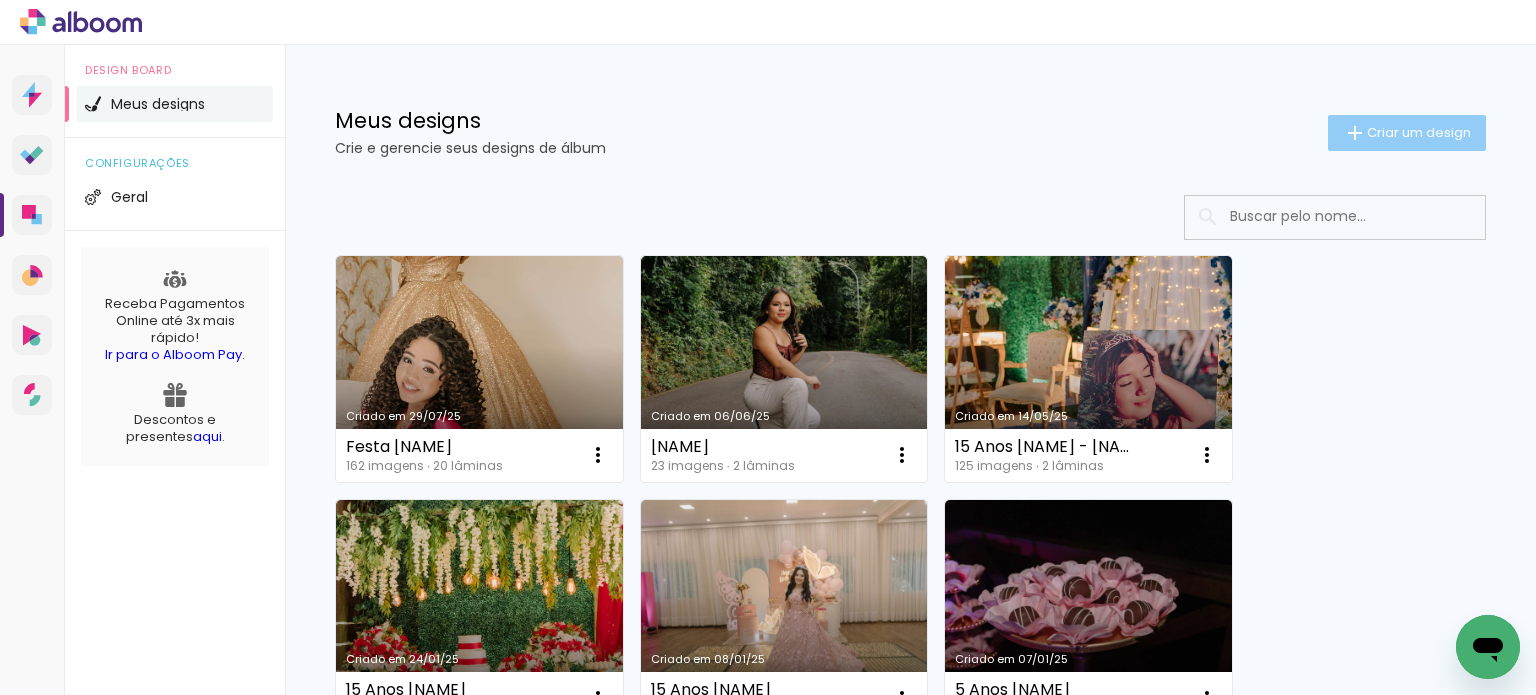 click on "Criar um design" 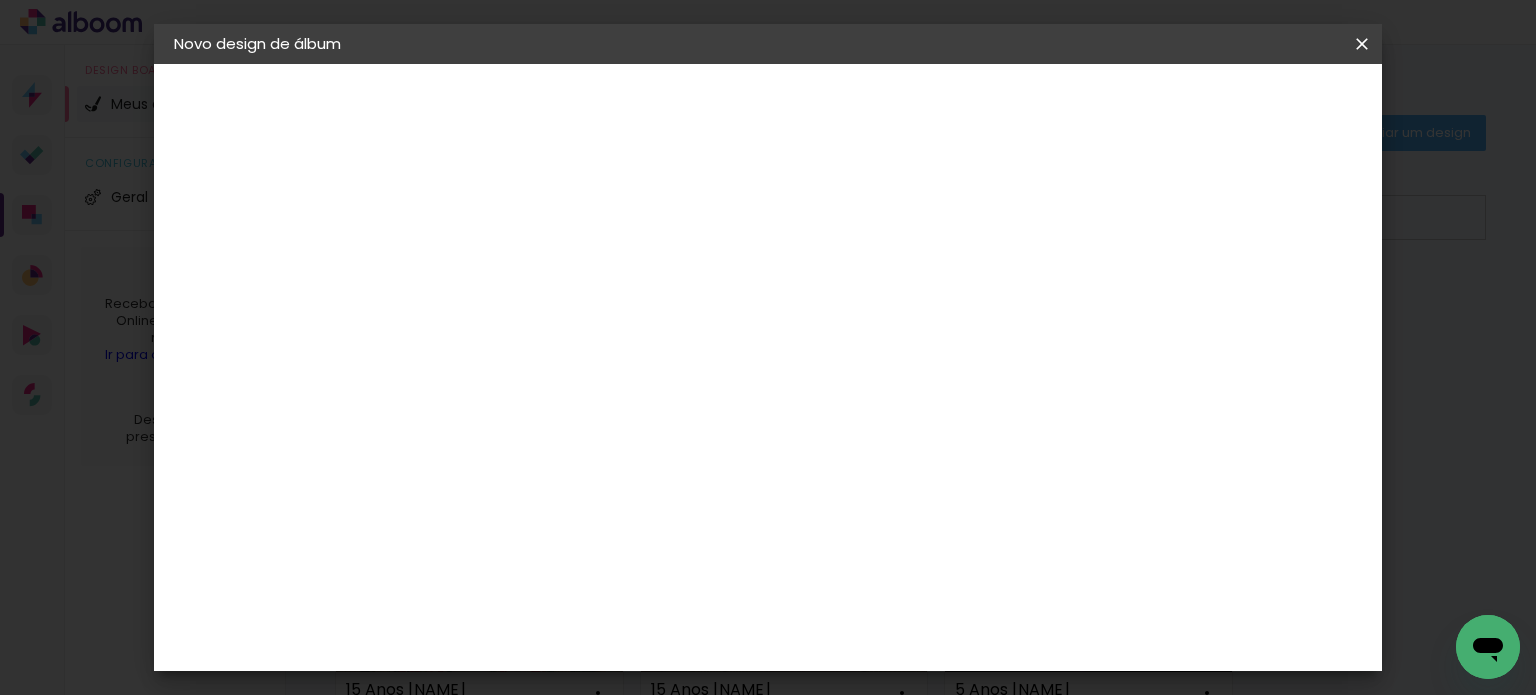 click at bounding box center (501, 268) 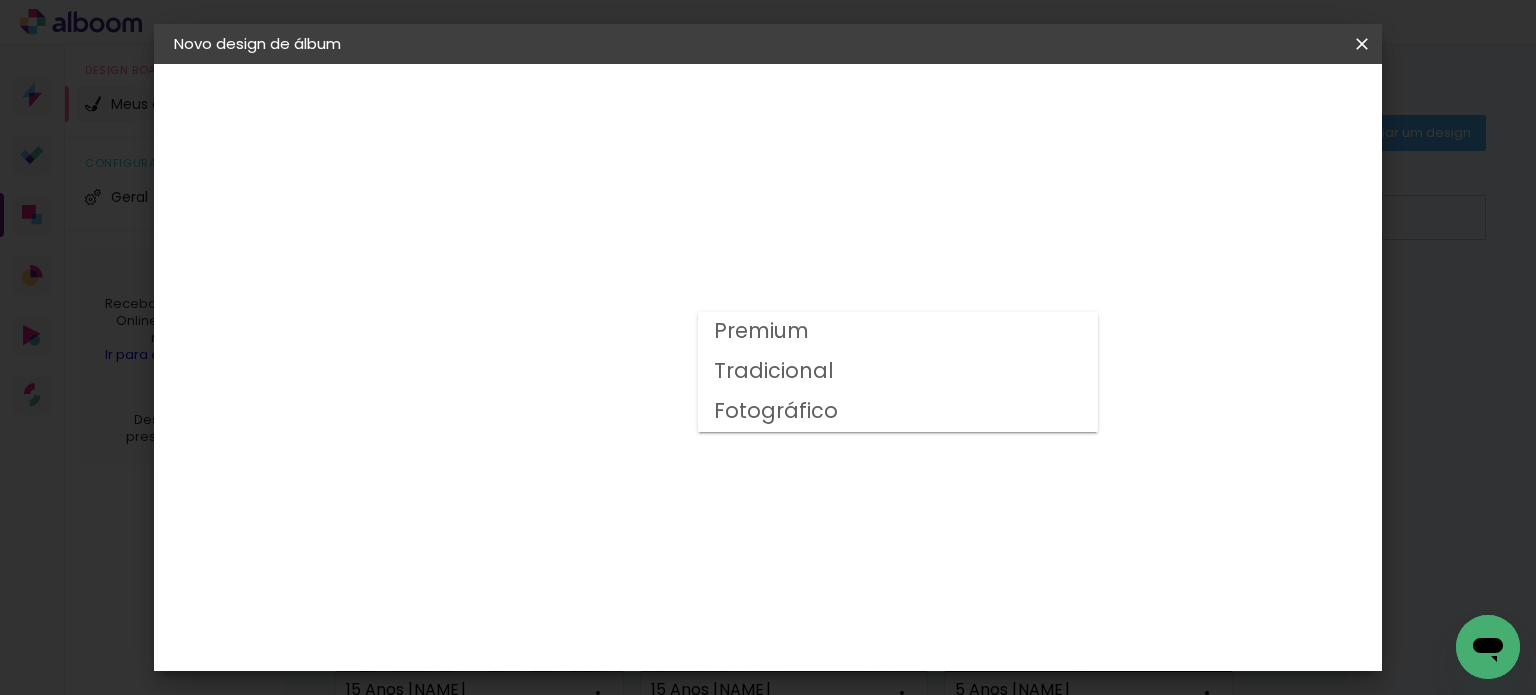 click on "Premium" at bounding box center (898, 332) 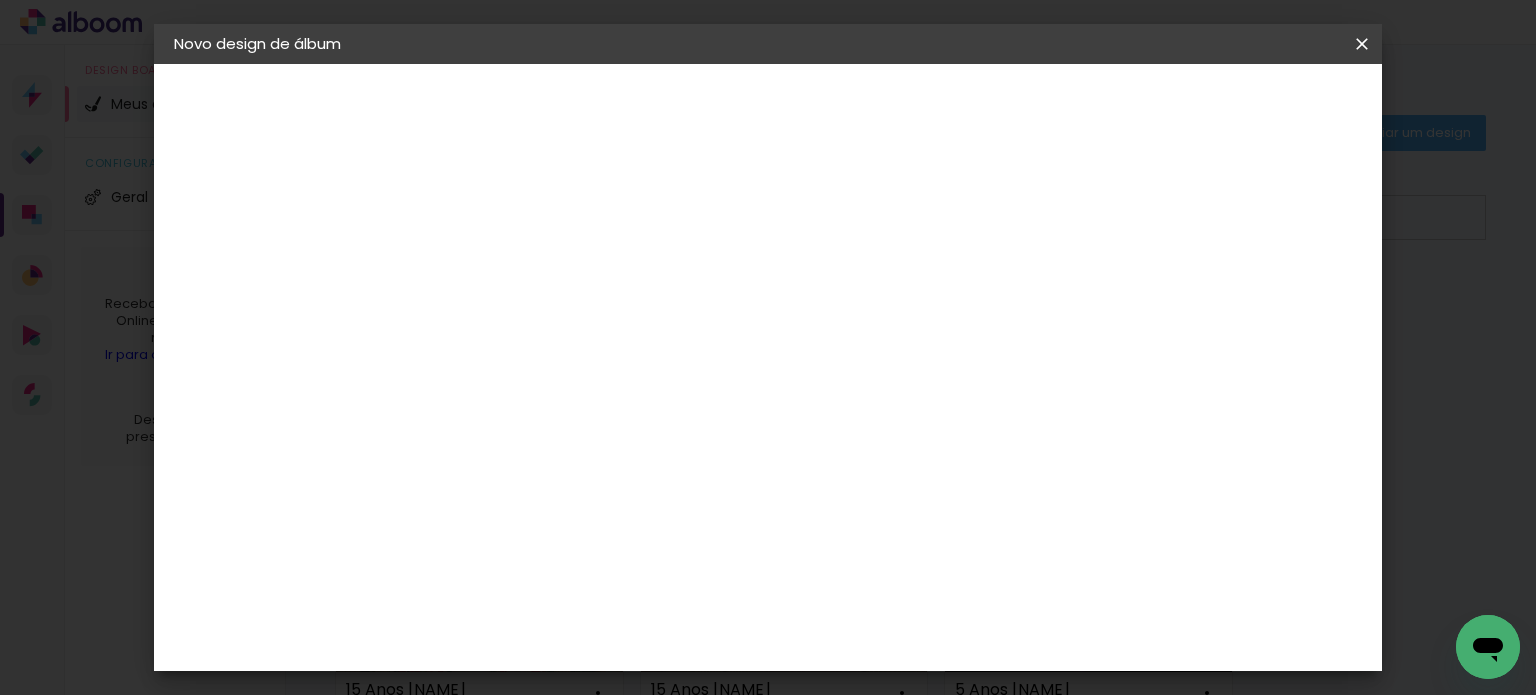 scroll, scrollTop: 32, scrollLeft: 0, axis: vertical 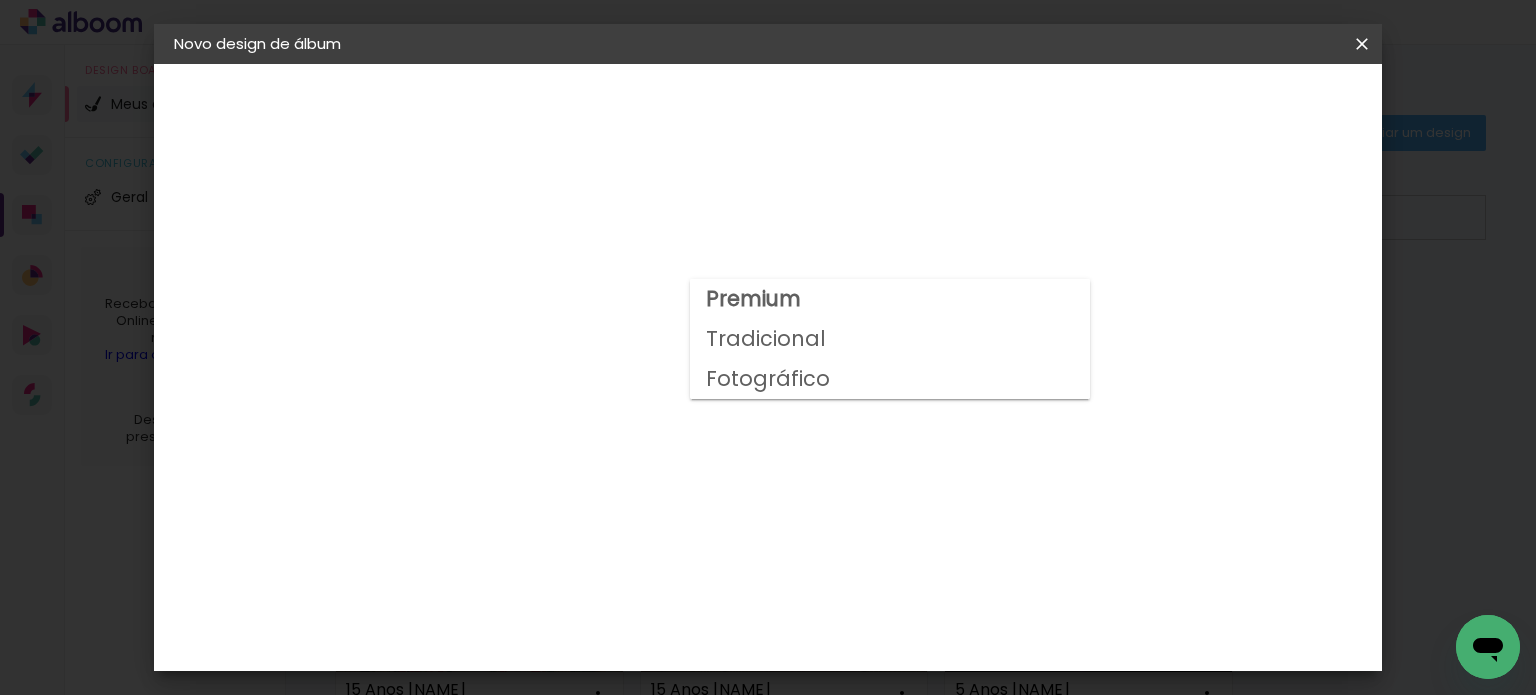 click on "Fotográfico" at bounding box center [0, 0] 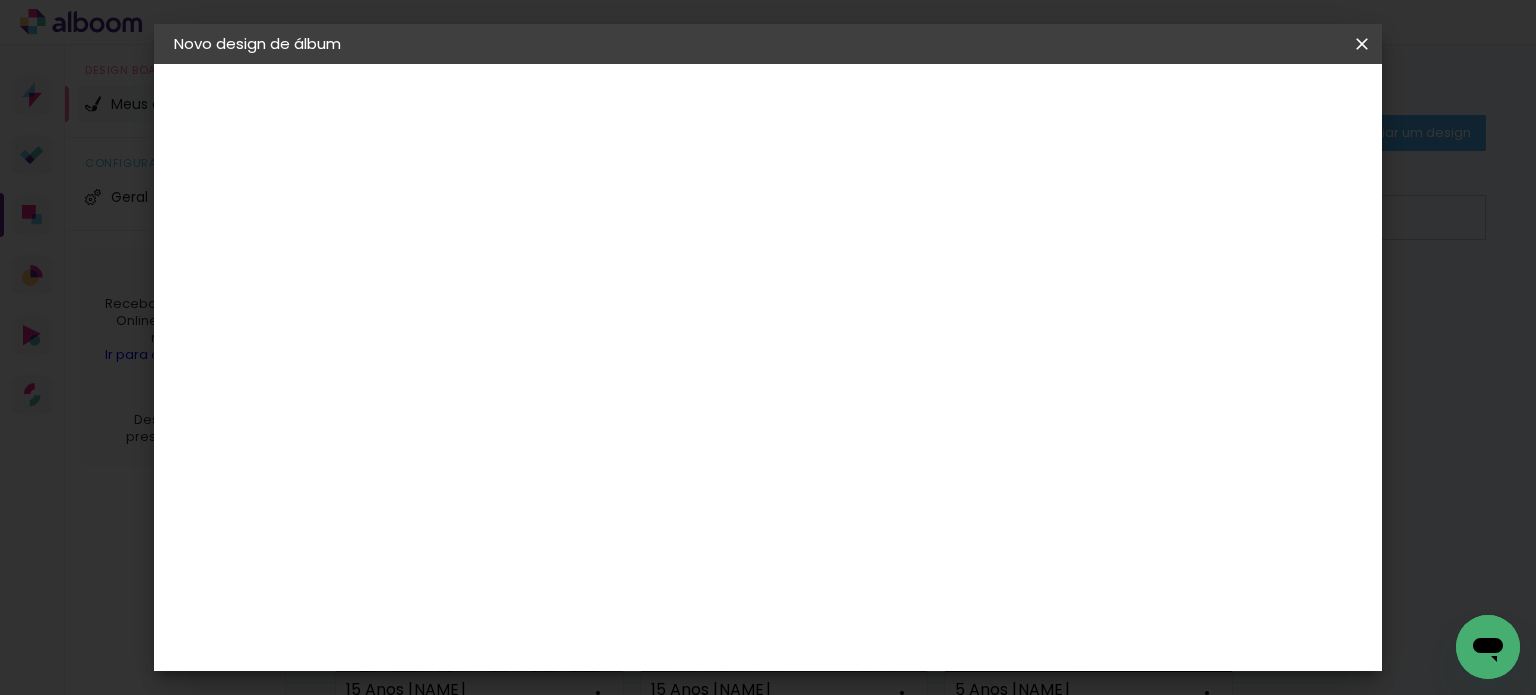 scroll, scrollTop: 132, scrollLeft: 0, axis: vertical 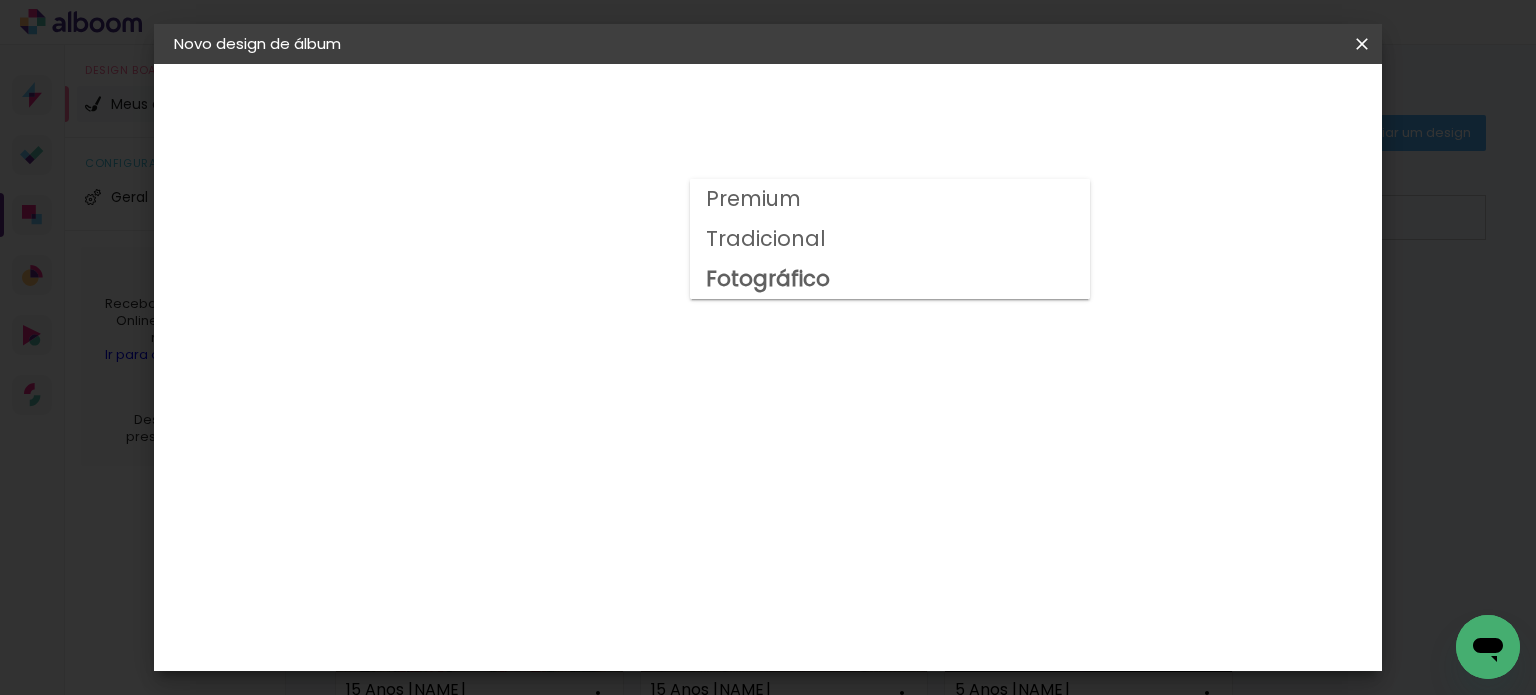 click on "Tradicional" at bounding box center [0, 0] 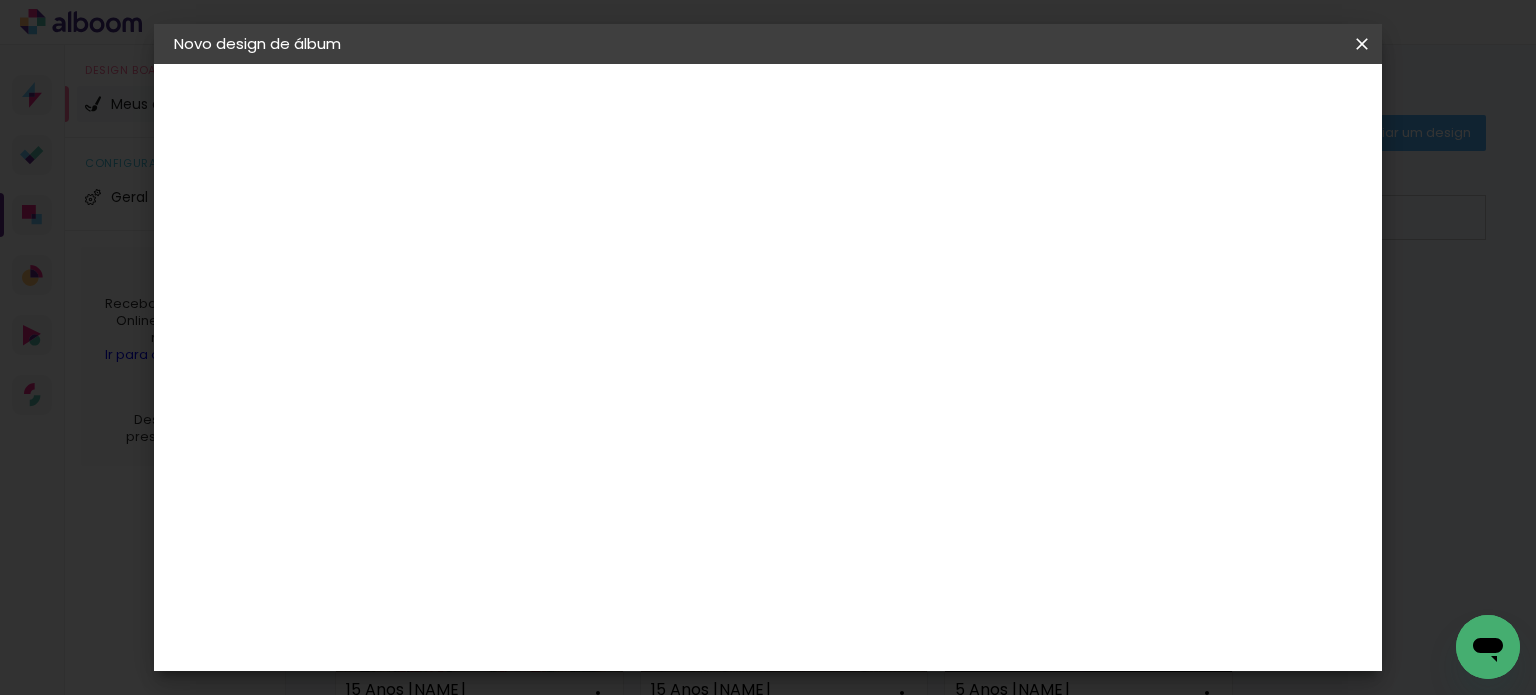 scroll, scrollTop: 0, scrollLeft: 0, axis: both 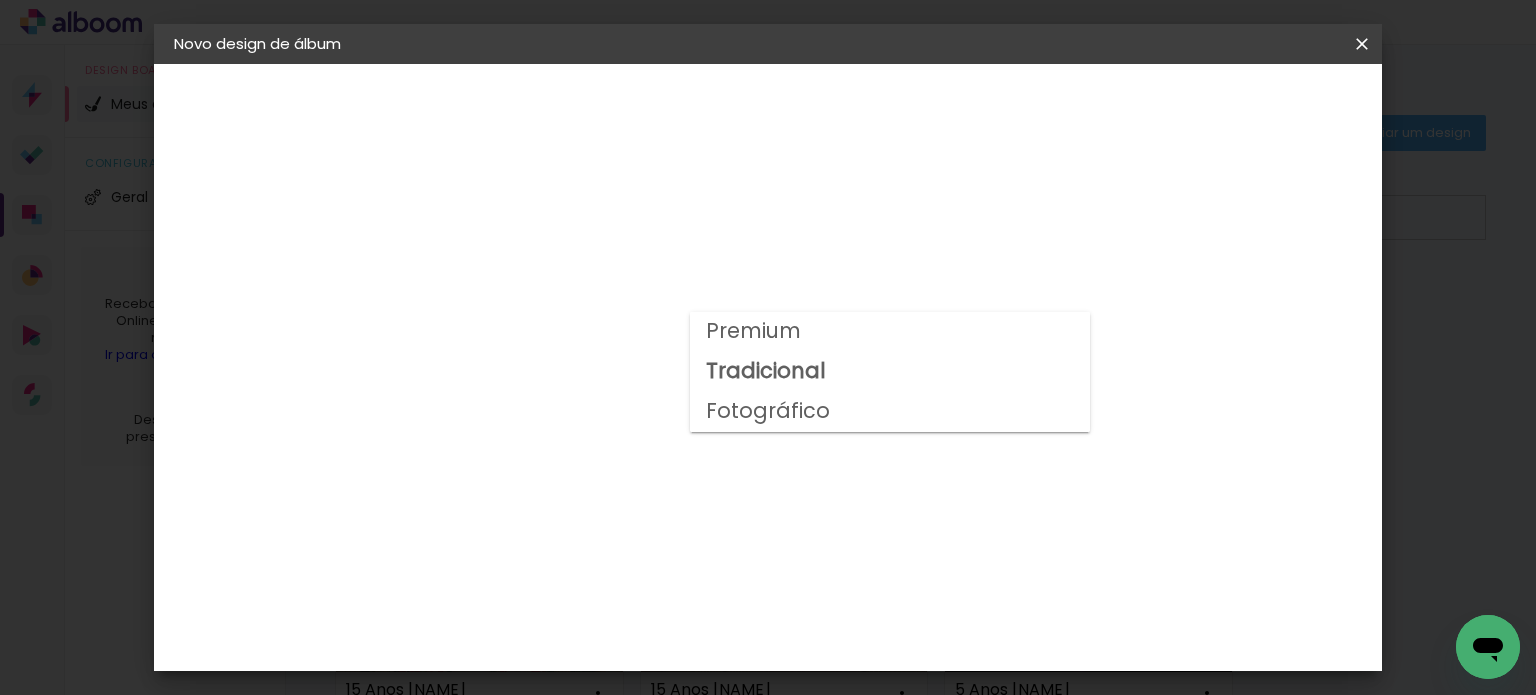 click on "Fotográfico" at bounding box center [0, 0] 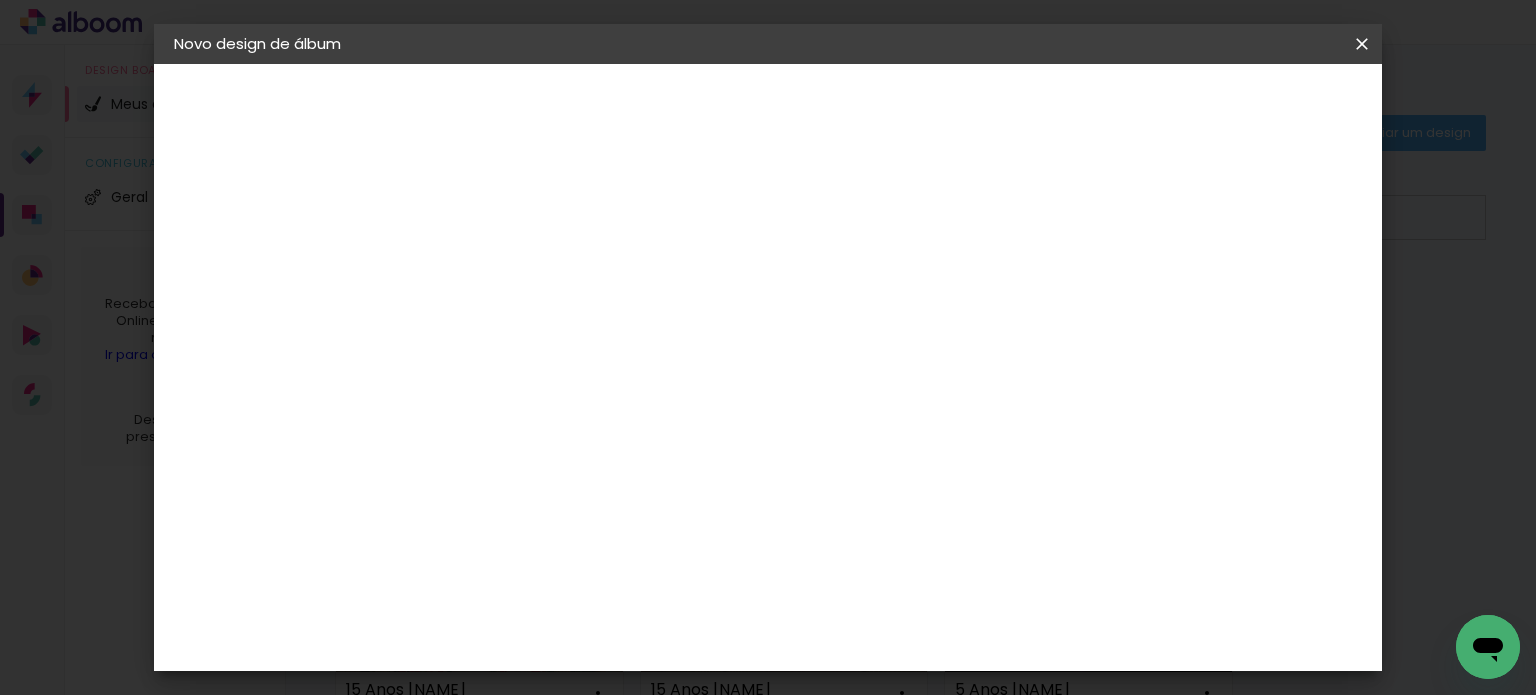 scroll, scrollTop: 100, scrollLeft: 0, axis: vertical 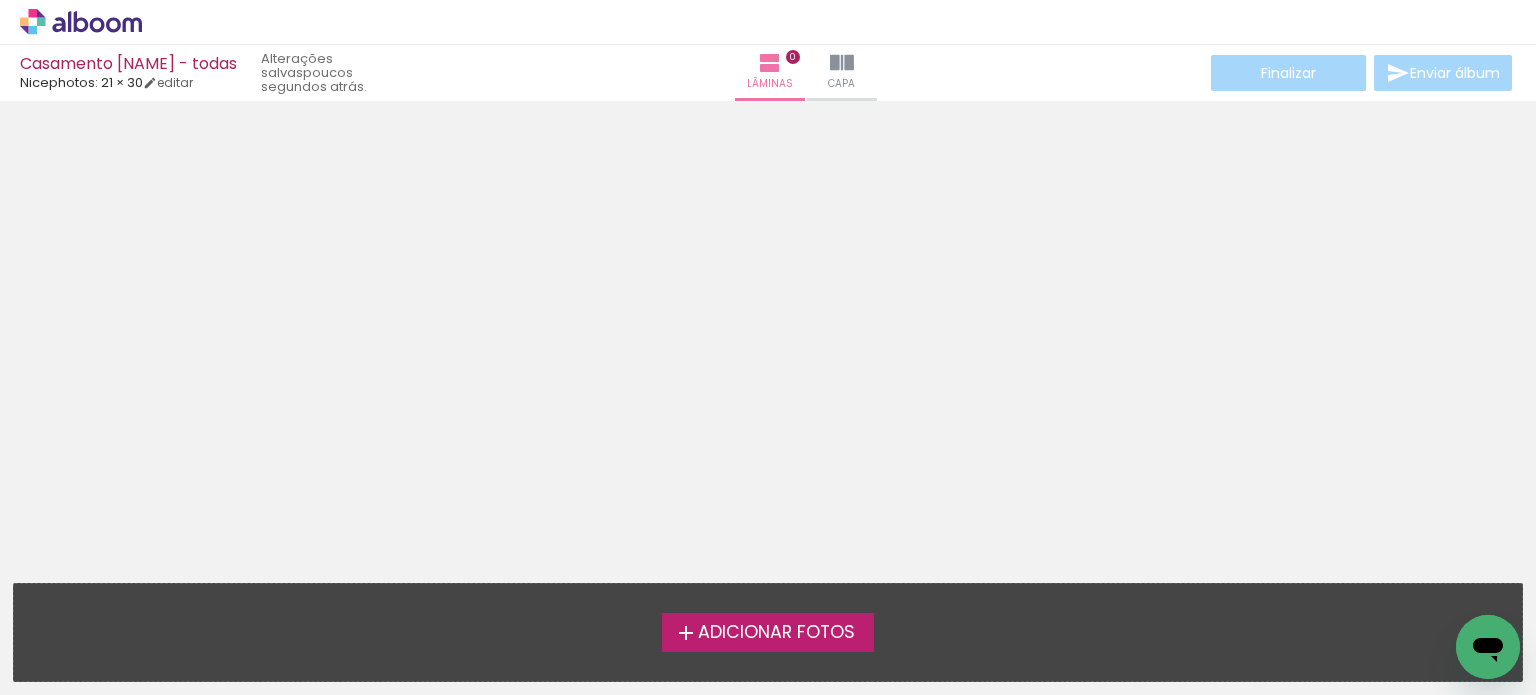 click on "Adicionar Fotos" at bounding box center [776, 633] 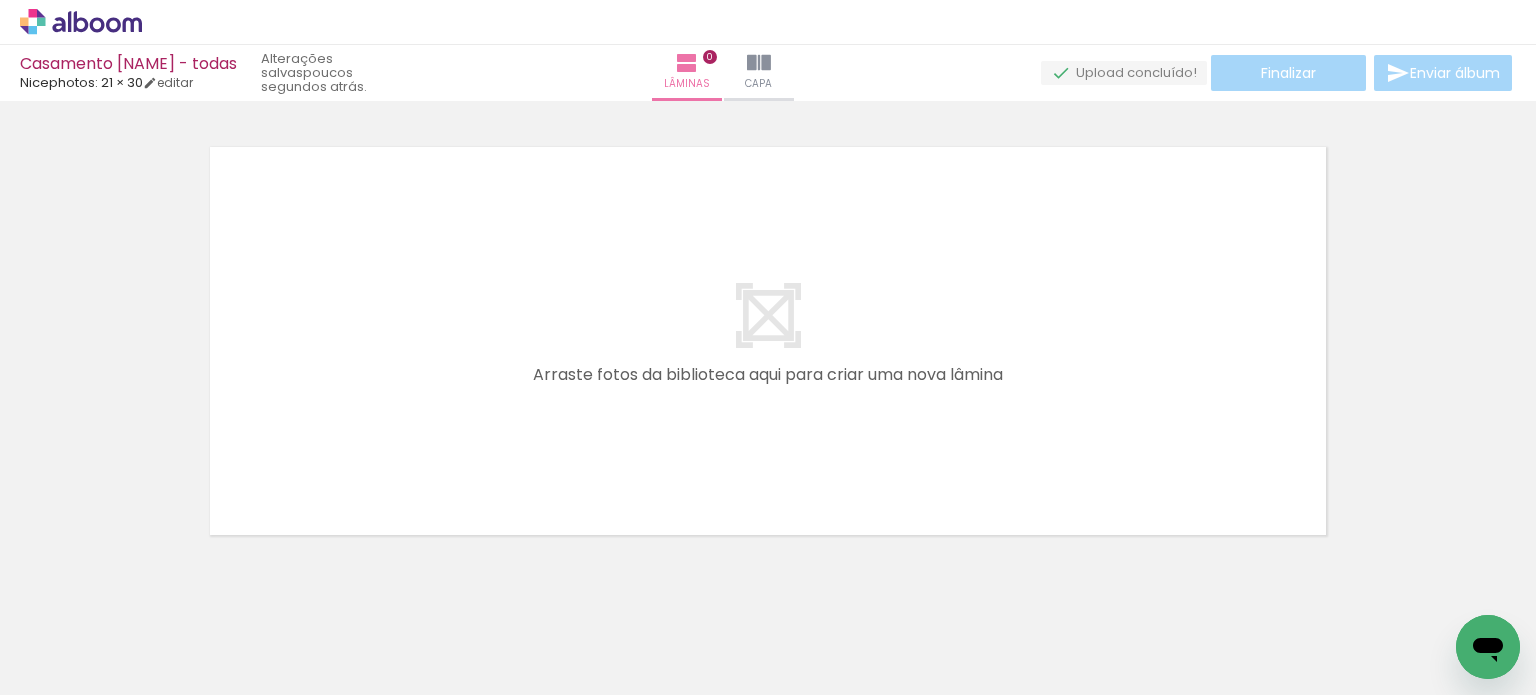 scroll, scrollTop: 25, scrollLeft: 0, axis: vertical 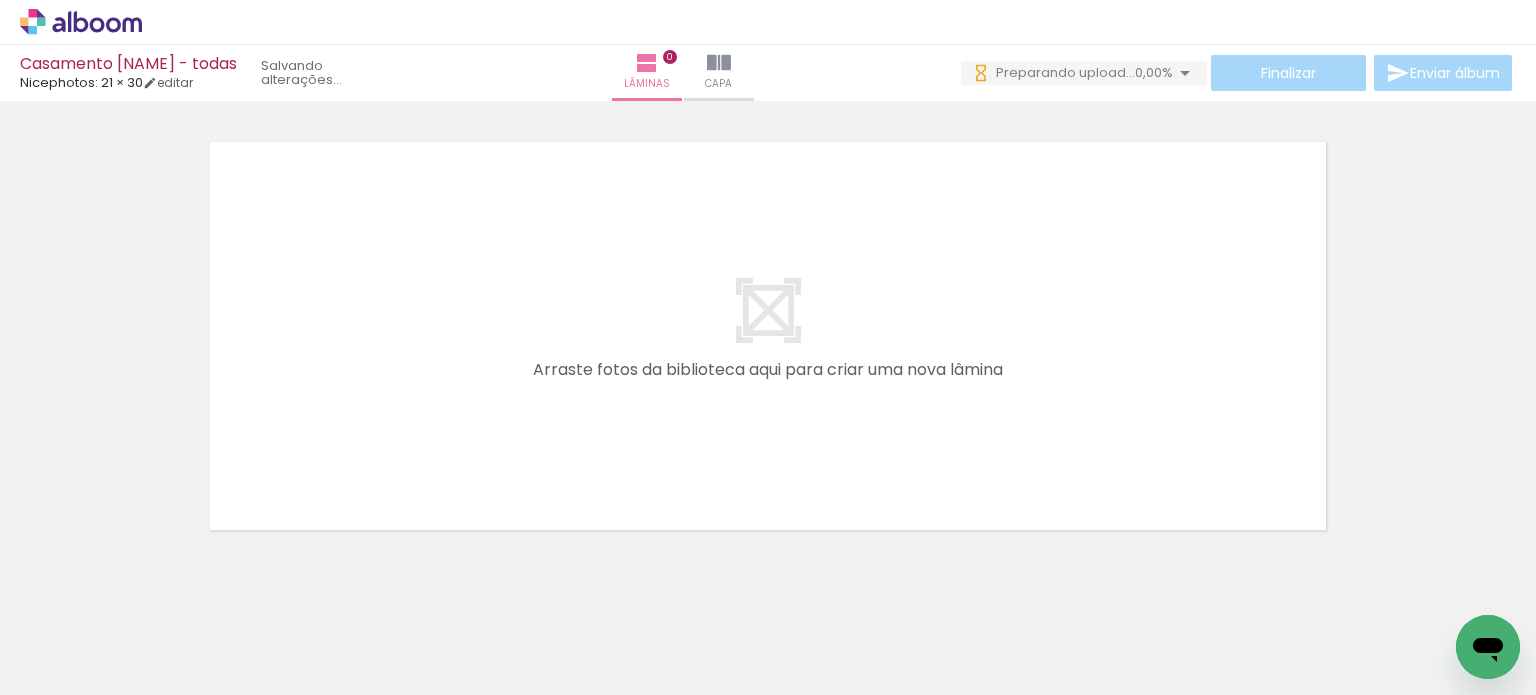 click on "Adicionar
Fotos" at bounding box center [71, 668] 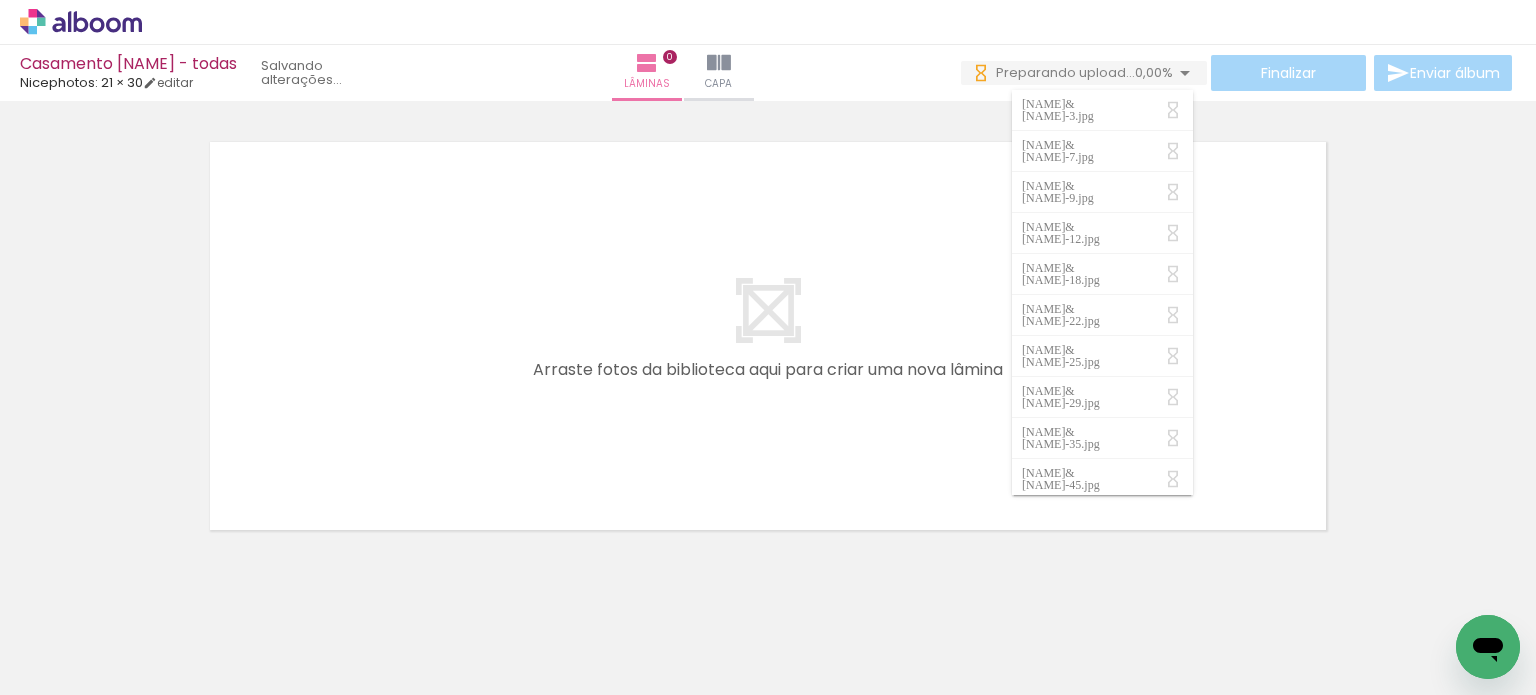 click at bounding box center [768, 336] 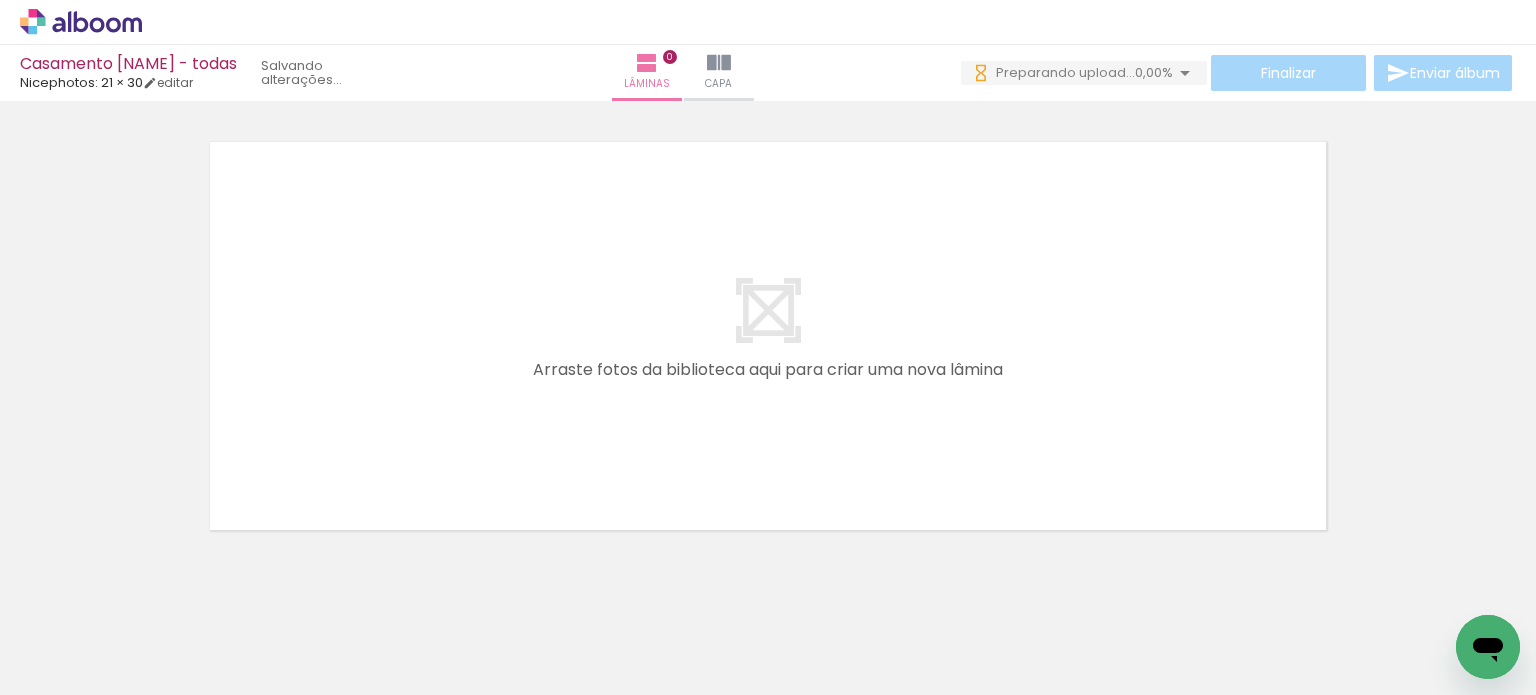 scroll, scrollTop: 0, scrollLeft: 0, axis: both 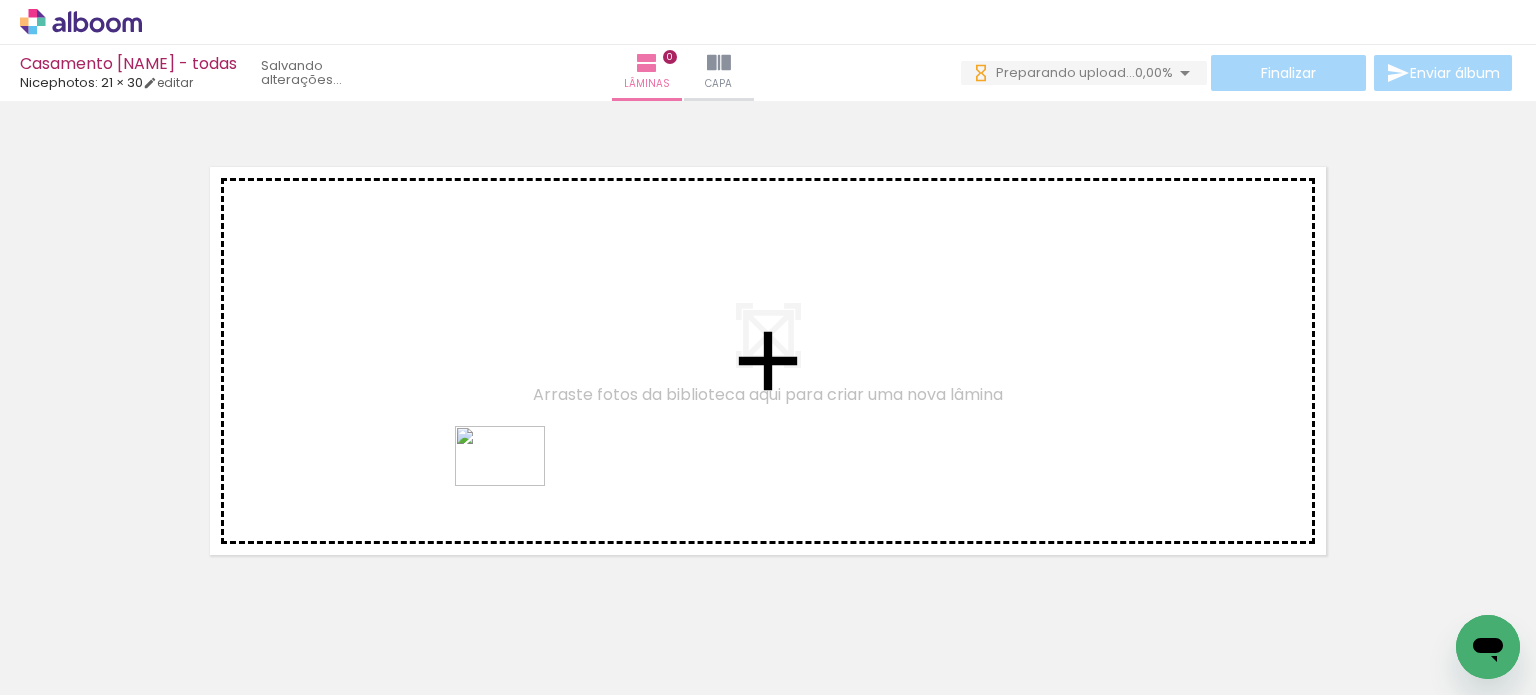 drag, startPoint x: 577, startPoint y: 656, endPoint x: 495, endPoint y: 433, distance: 237.5984 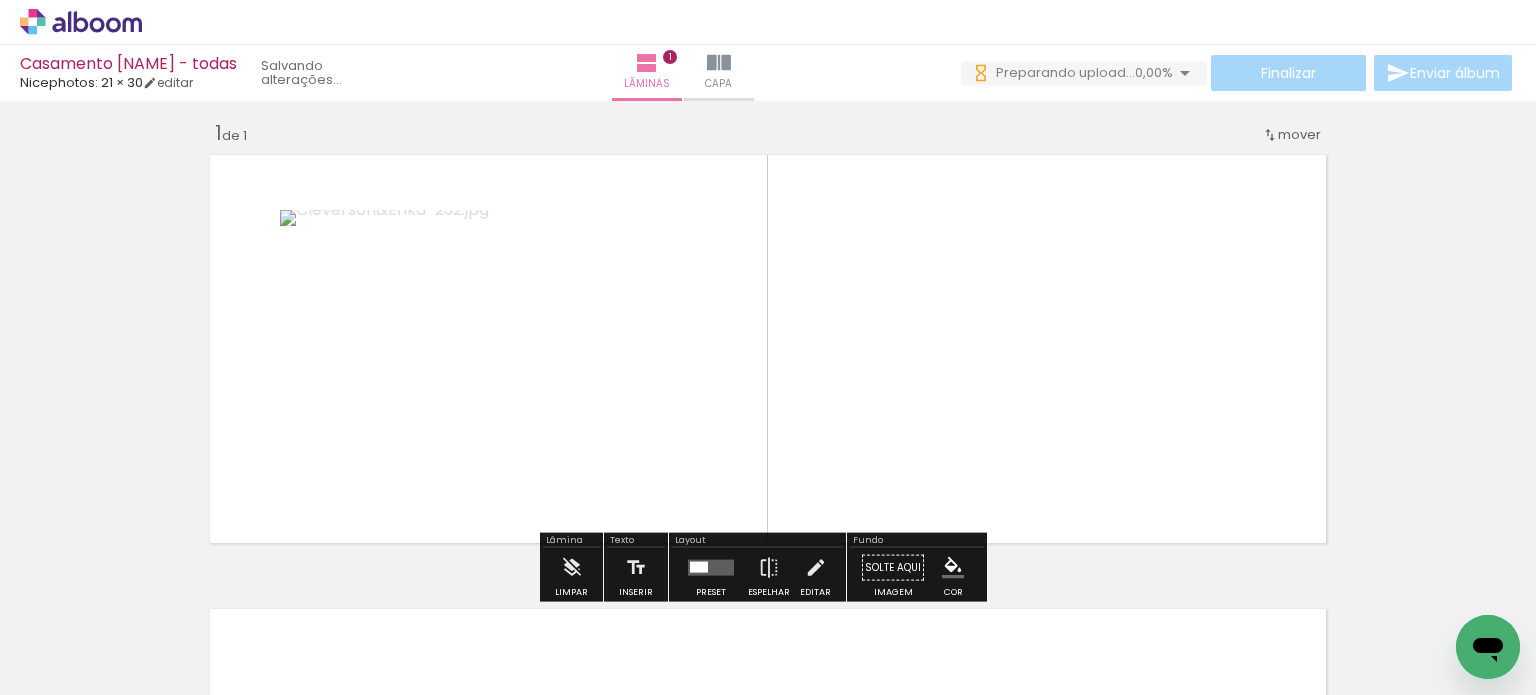 scroll, scrollTop: 25, scrollLeft: 0, axis: vertical 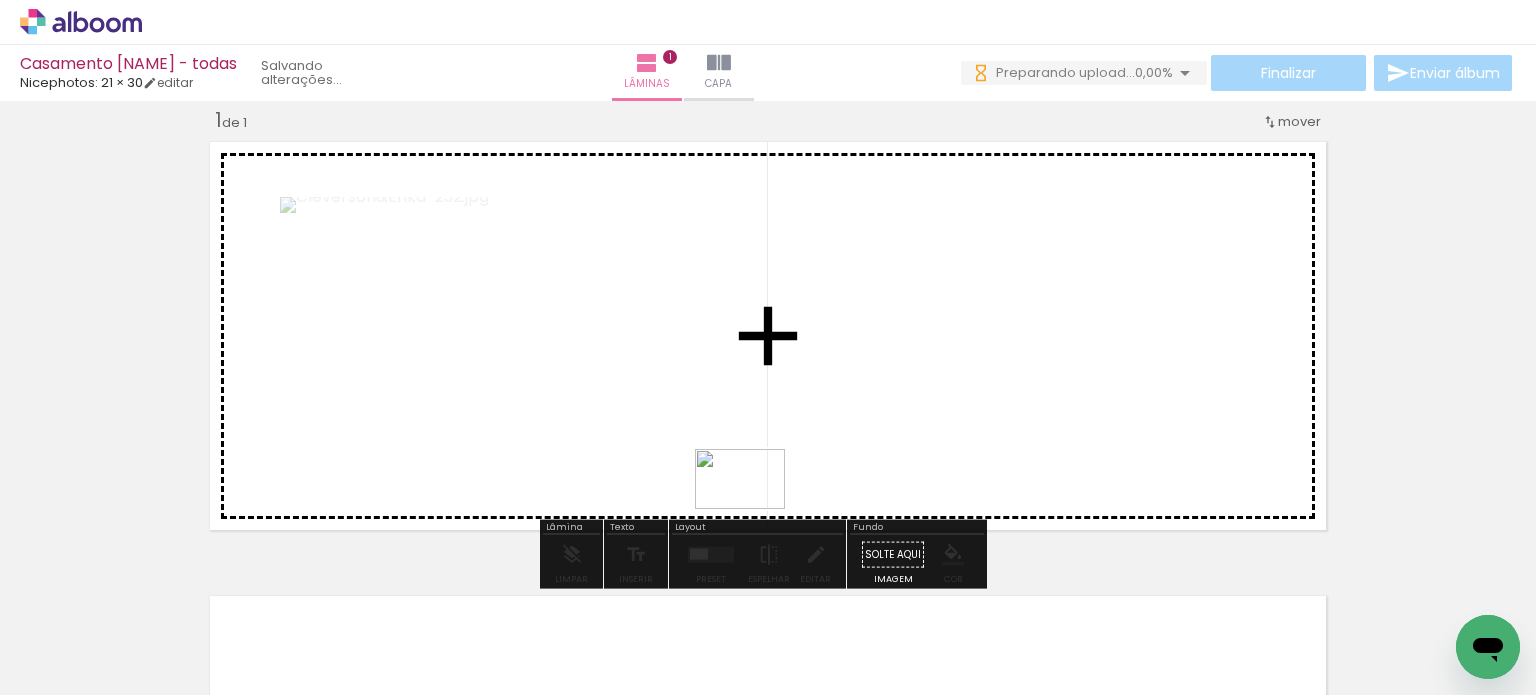 drag, startPoint x: 680, startPoint y: 634, endPoint x: 780, endPoint y: 479, distance: 184.45866 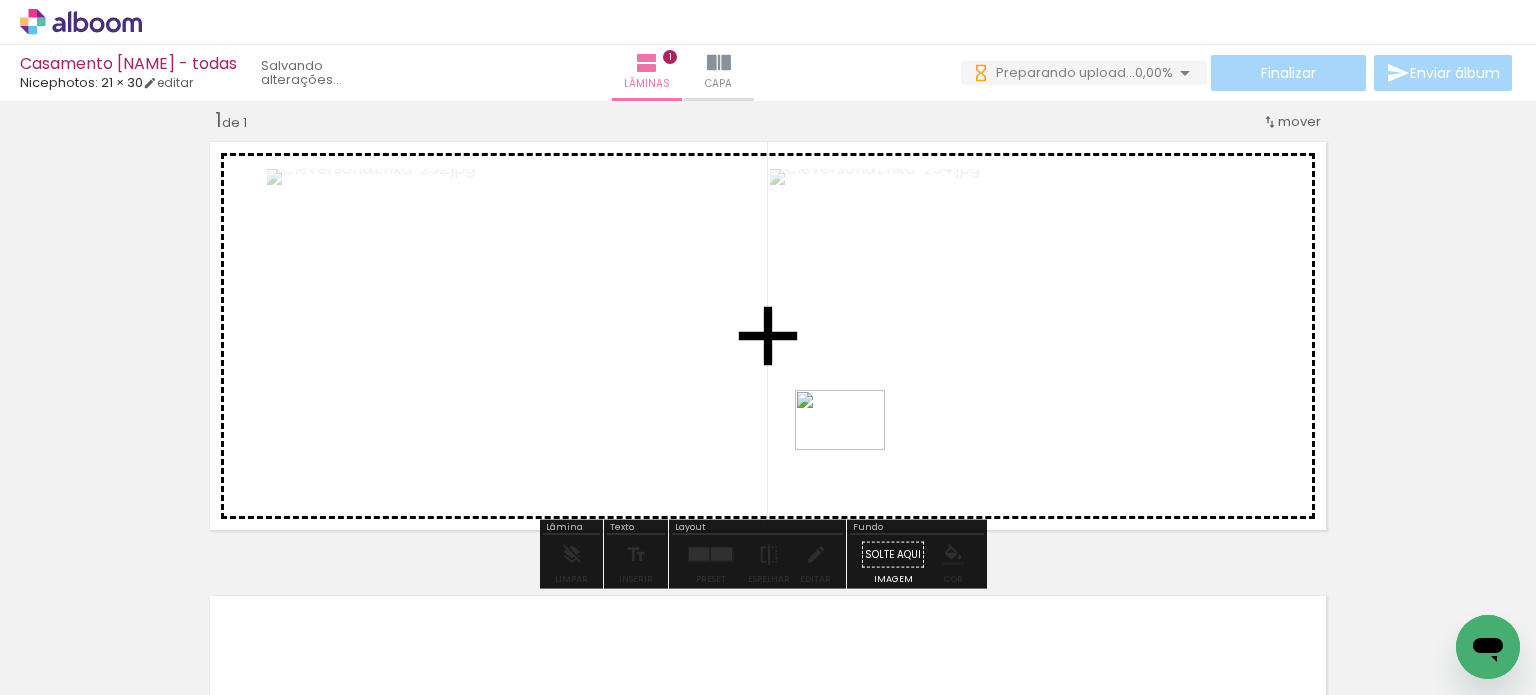drag, startPoint x: 805, startPoint y: 647, endPoint x: 862, endPoint y: 431, distance: 223.39427 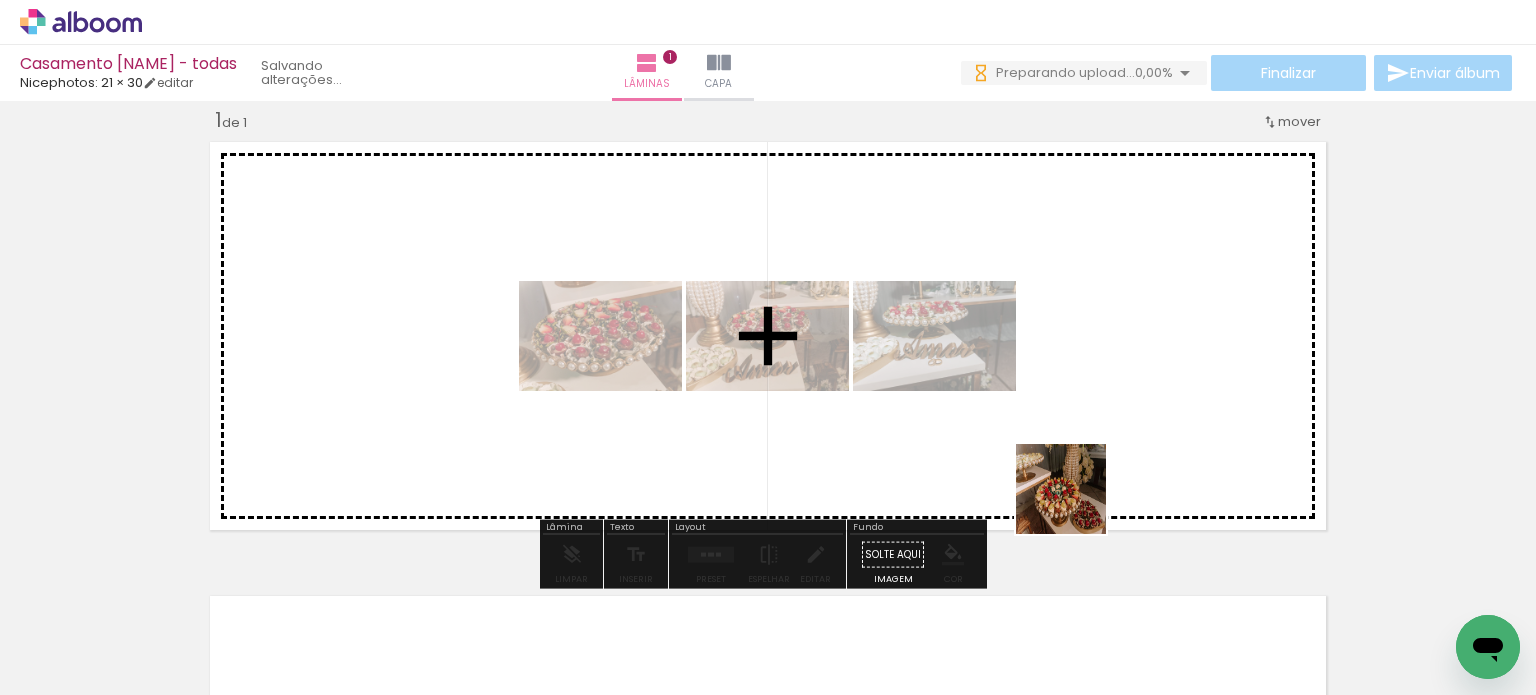 drag, startPoint x: 1112, startPoint y: 534, endPoint x: 1037, endPoint y: 466, distance: 101.23734 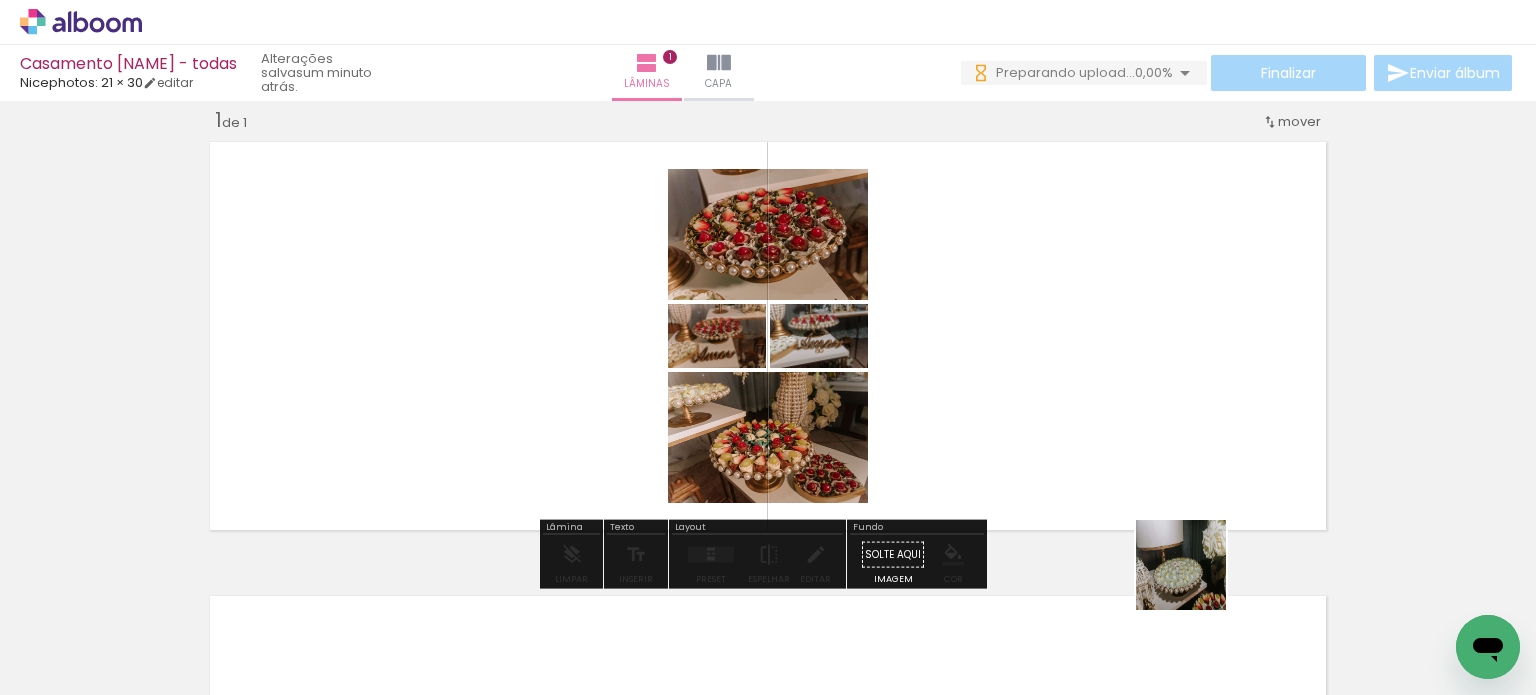drag, startPoint x: 1262, startPoint y: 631, endPoint x: 1118, endPoint y: 502, distance: 193.33133 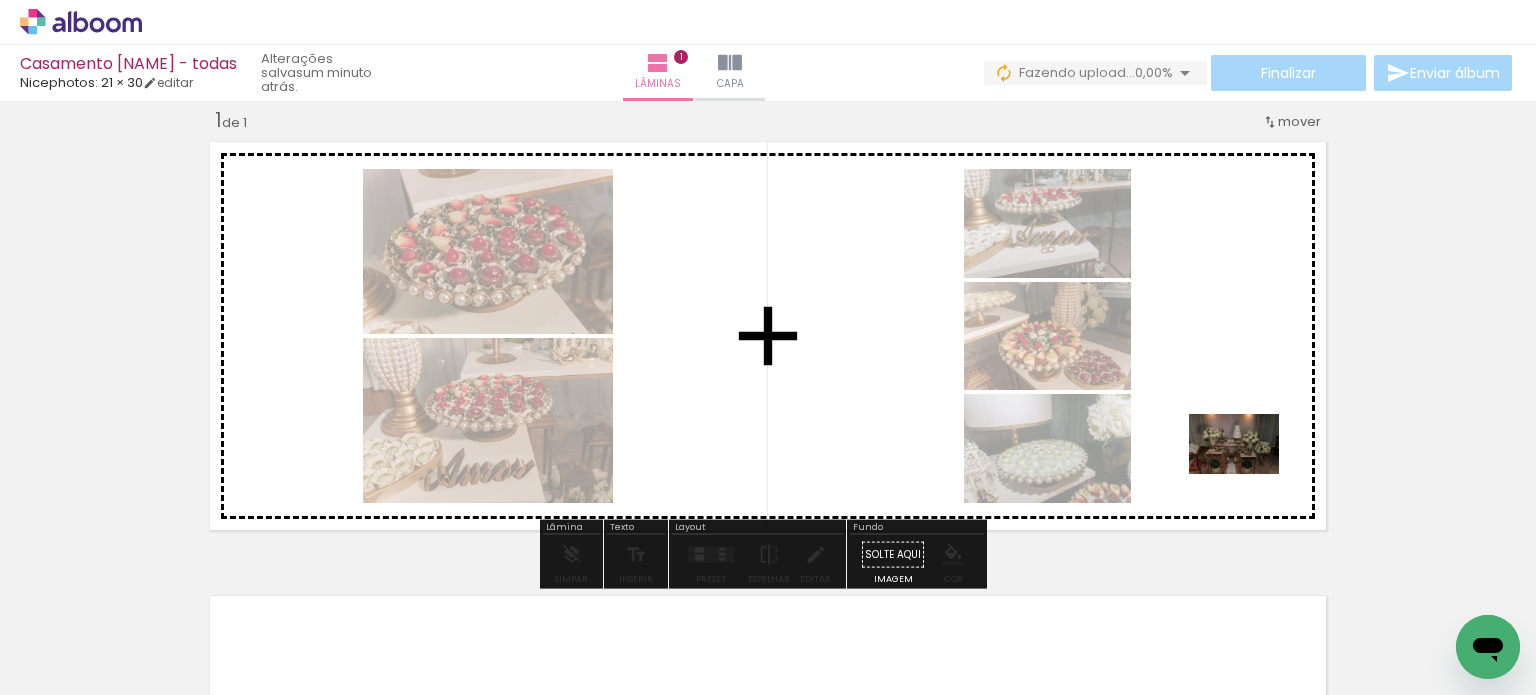 drag, startPoint x: 1348, startPoint y: 619, endPoint x: 1249, endPoint y: 473, distance: 176.40012 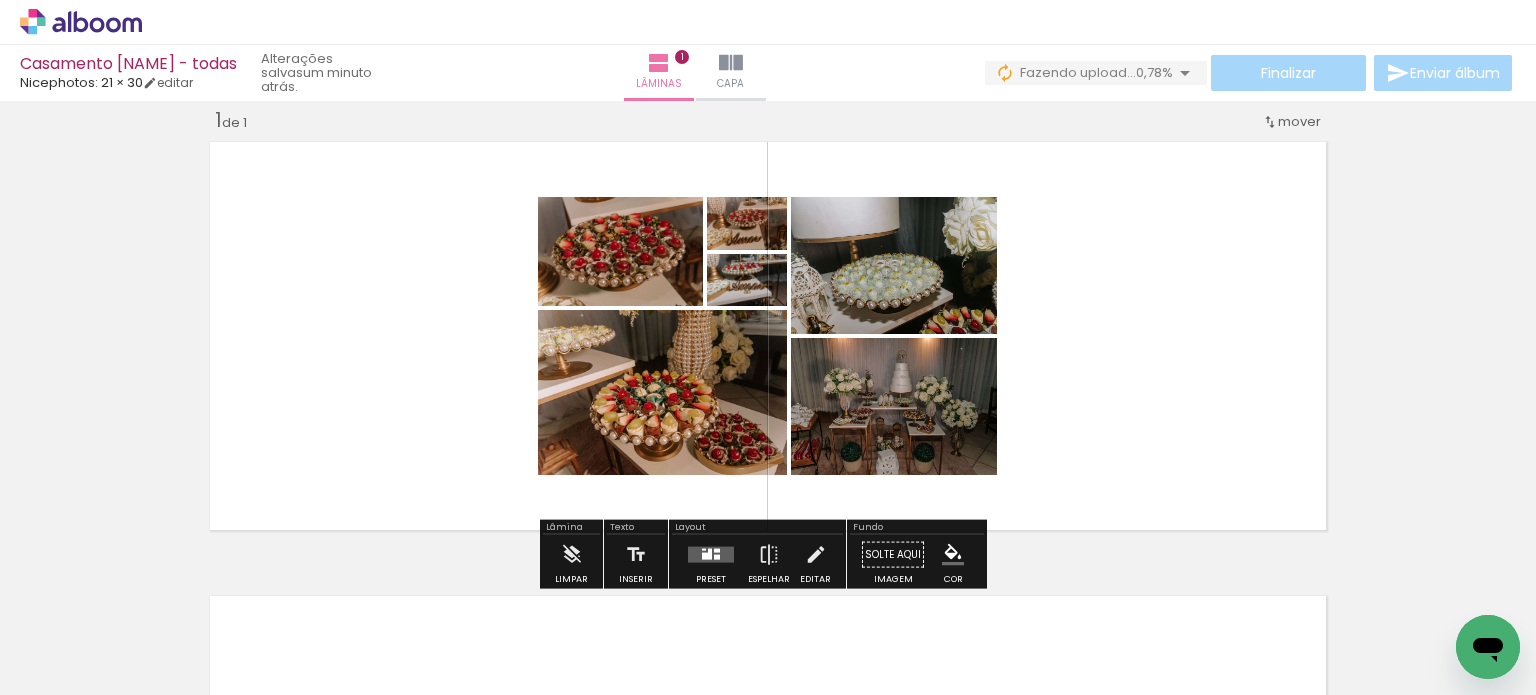 click at bounding box center (711, 555) 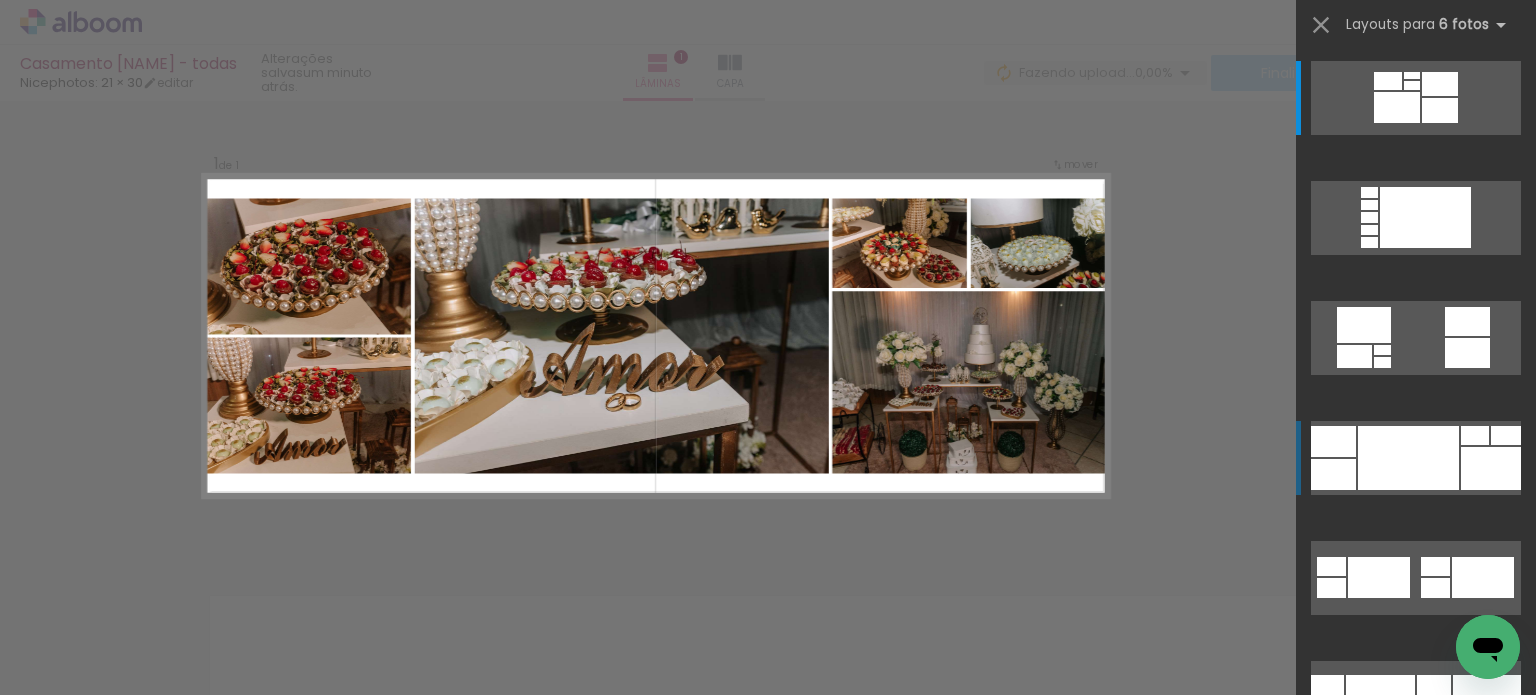 click at bounding box center [1412, 85] 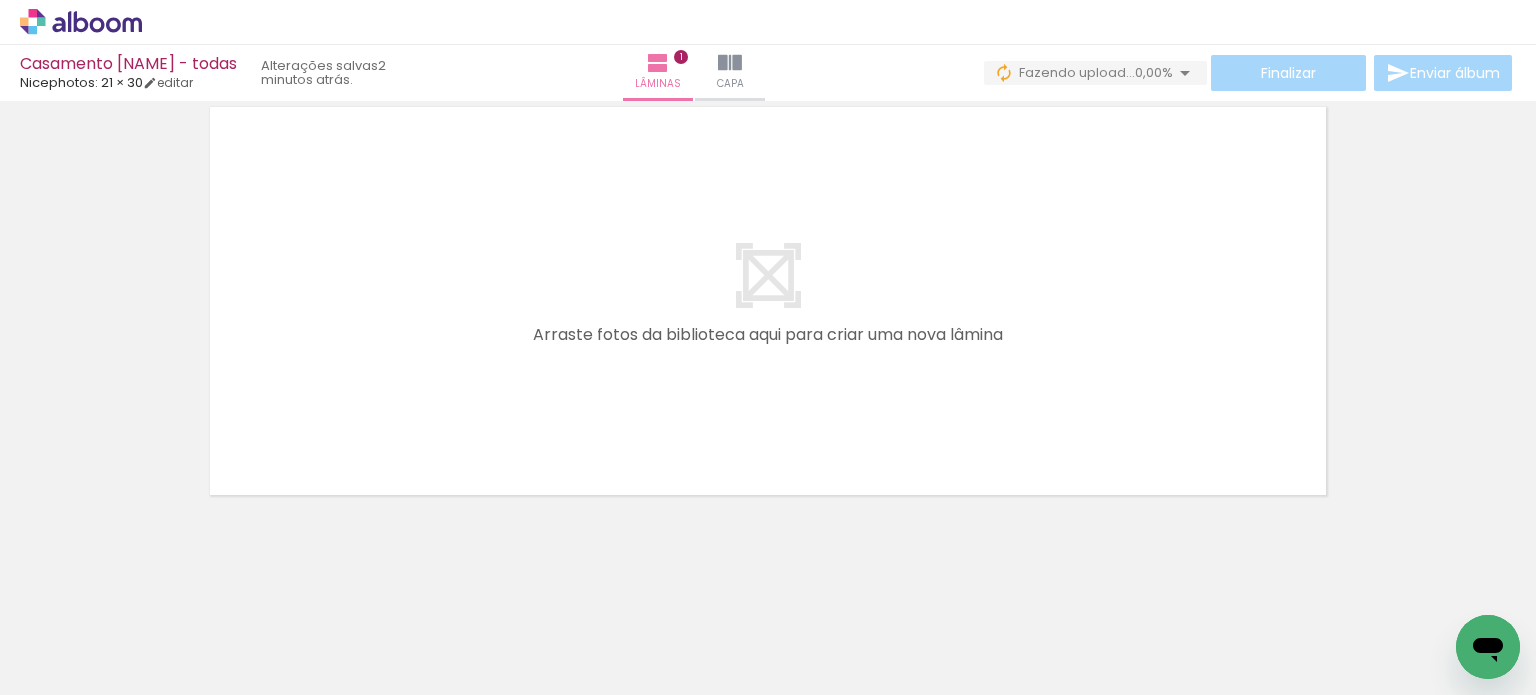 scroll, scrollTop: 516, scrollLeft: 0, axis: vertical 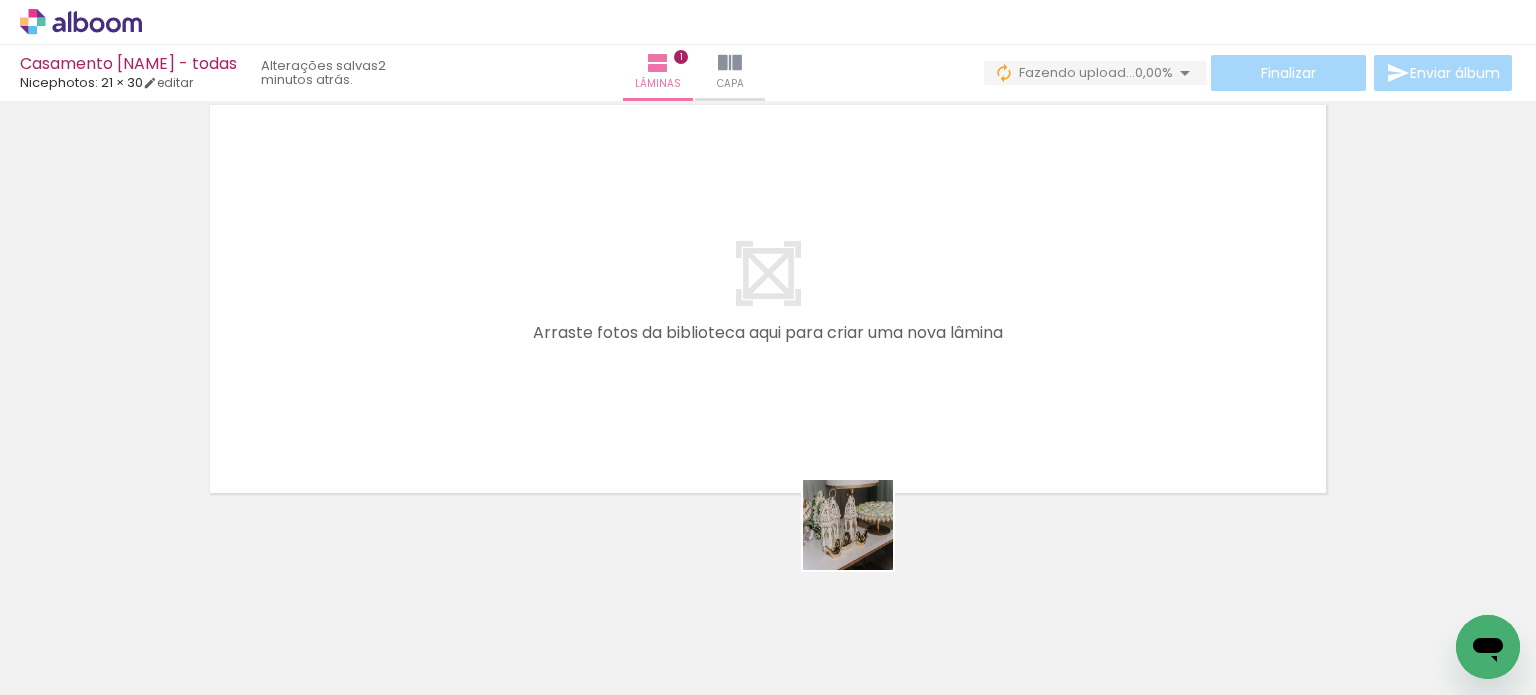 drag, startPoint x: 901, startPoint y: 656, endPoint x: 820, endPoint y: 425, distance: 244.7897 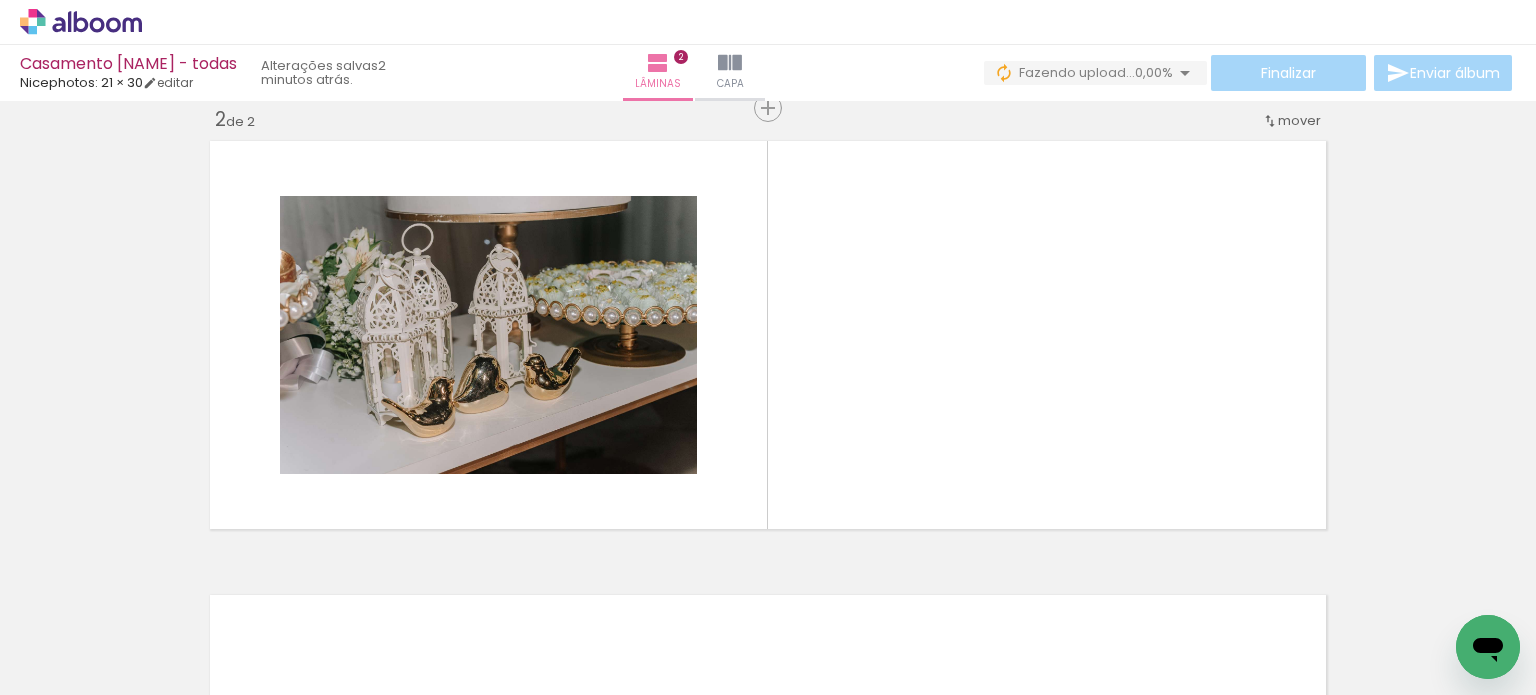 scroll, scrollTop: 479, scrollLeft: 0, axis: vertical 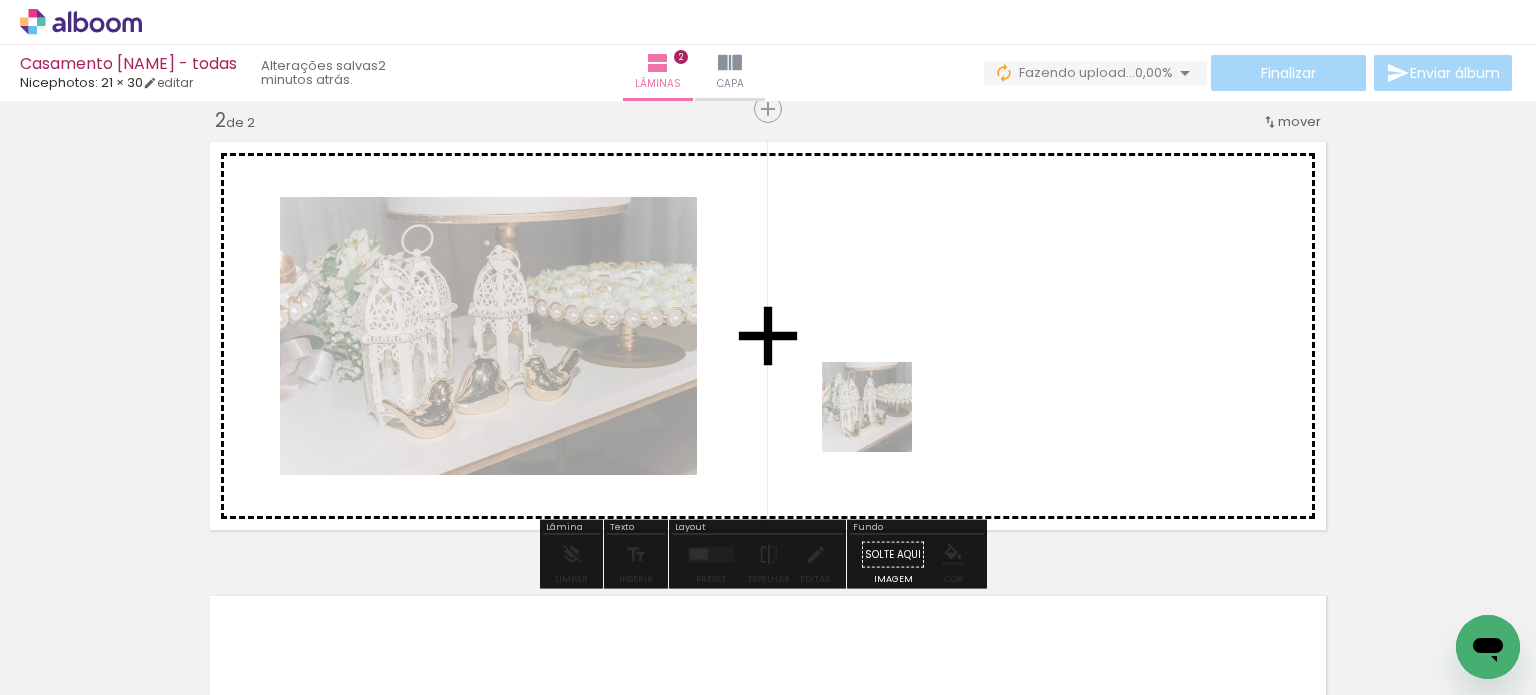 drag, startPoint x: 914, startPoint y: 577, endPoint x: 882, endPoint y: 389, distance: 190.70396 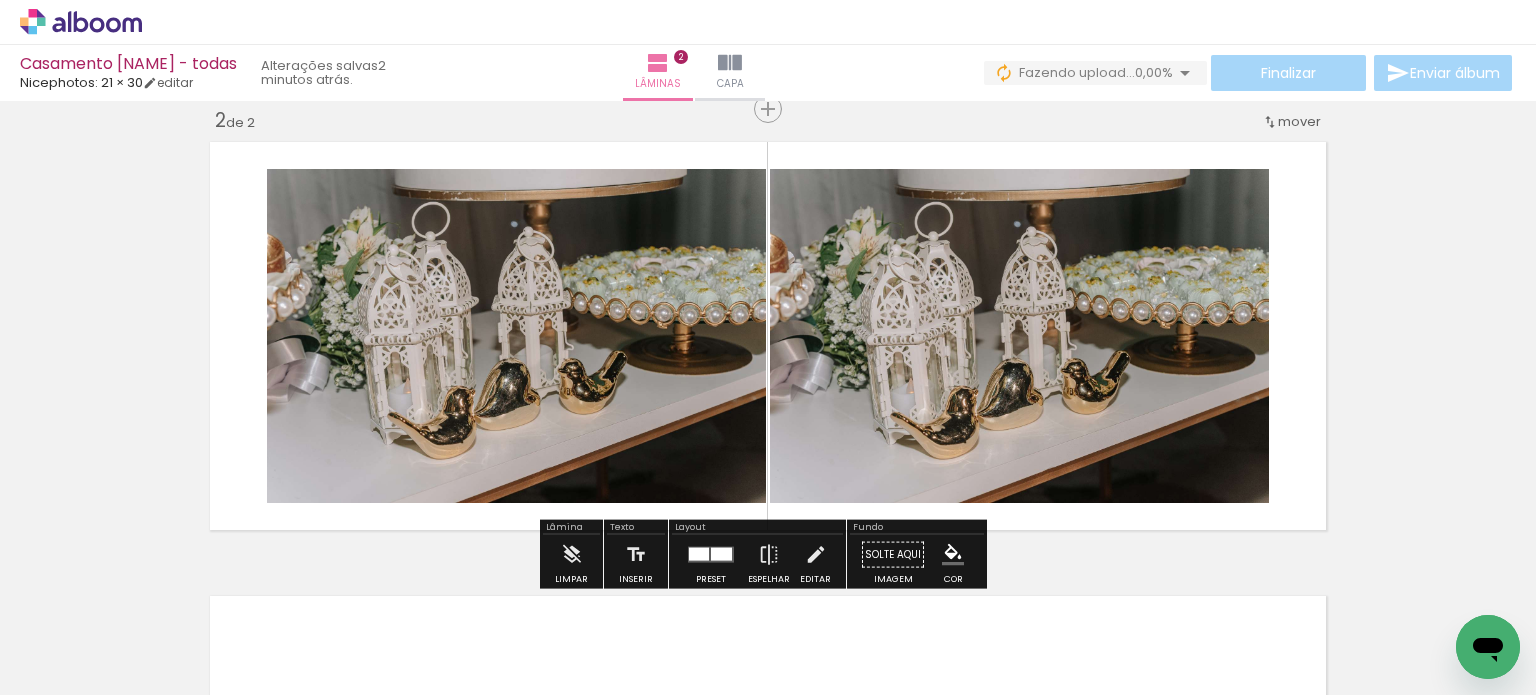scroll, scrollTop: 0, scrollLeft: 11228, axis: horizontal 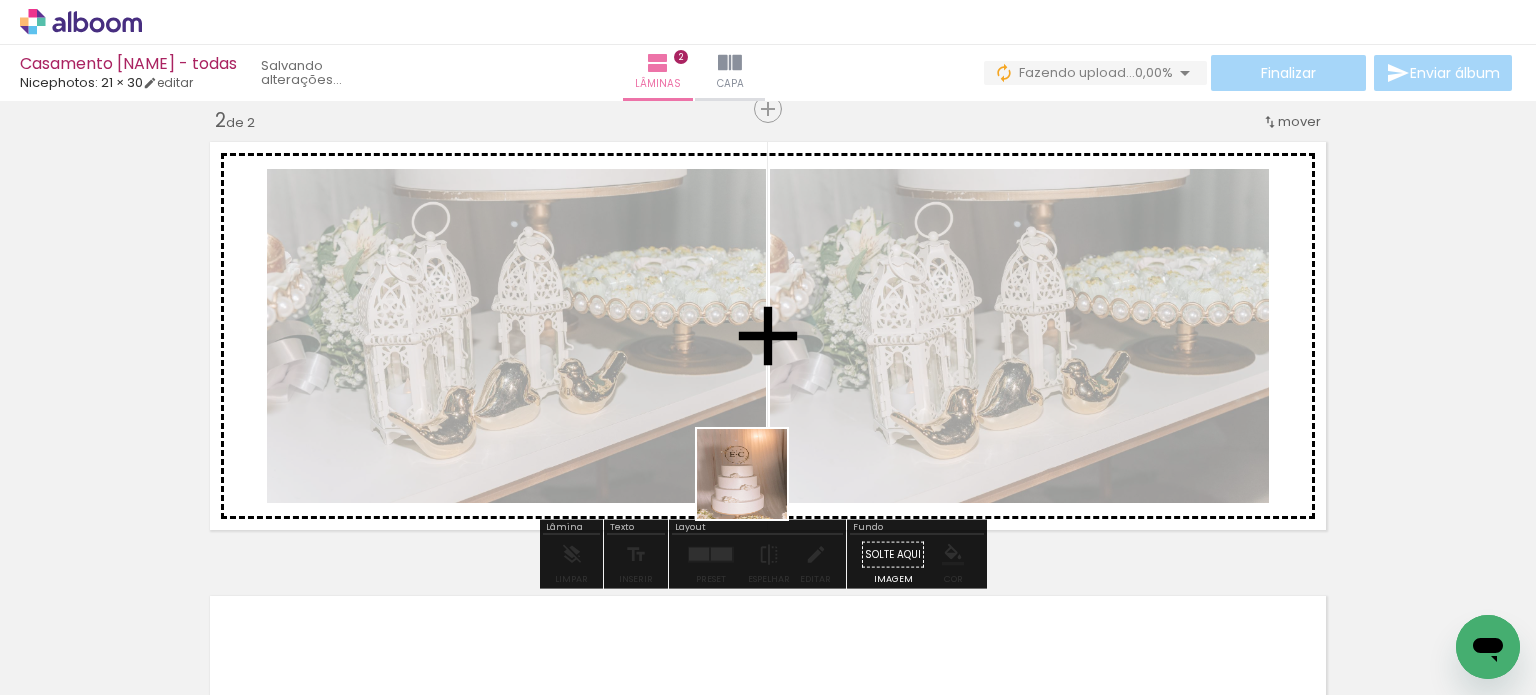 drag, startPoint x: 748, startPoint y: 644, endPoint x: 788, endPoint y: 505, distance: 144.64093 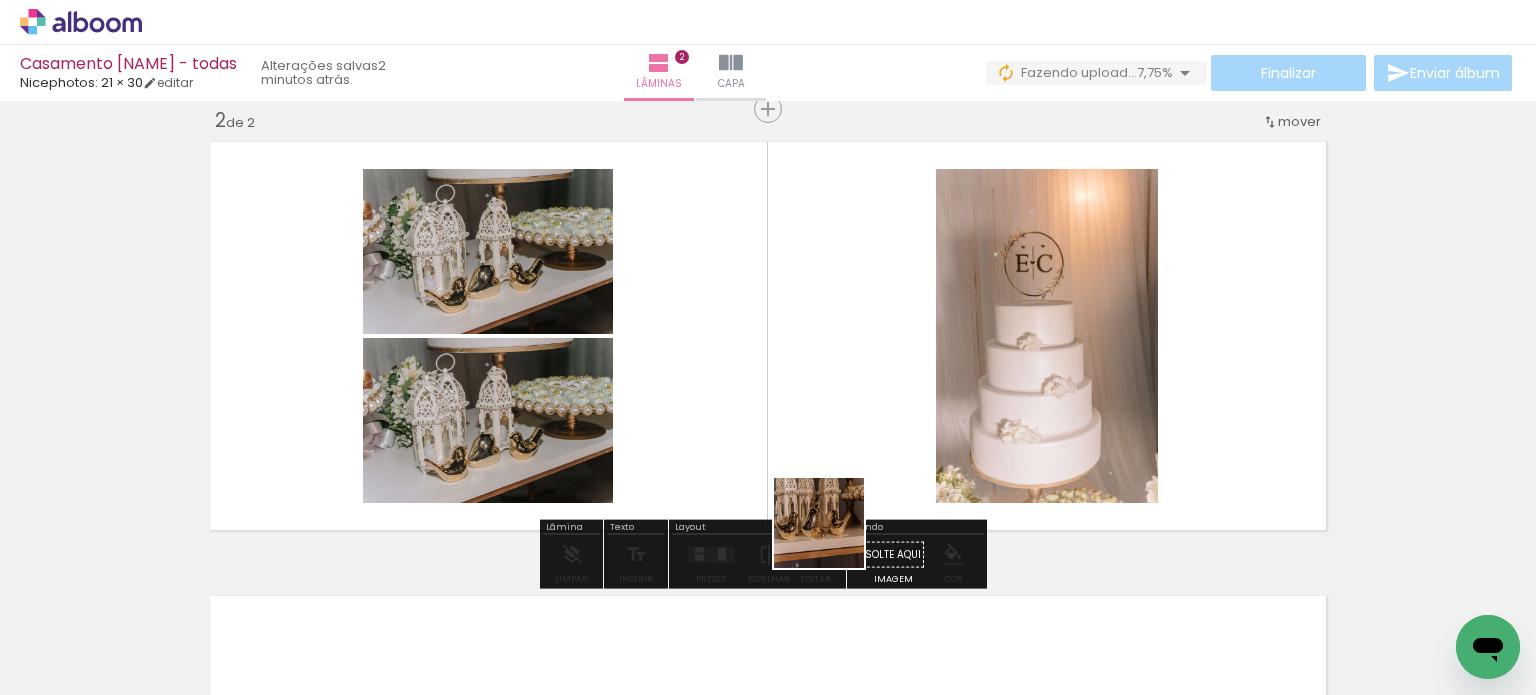 drag, startPoint x: 853, startPoint y: 619, endPoint x: 824, endPoint y: 444, distance: 177.38658 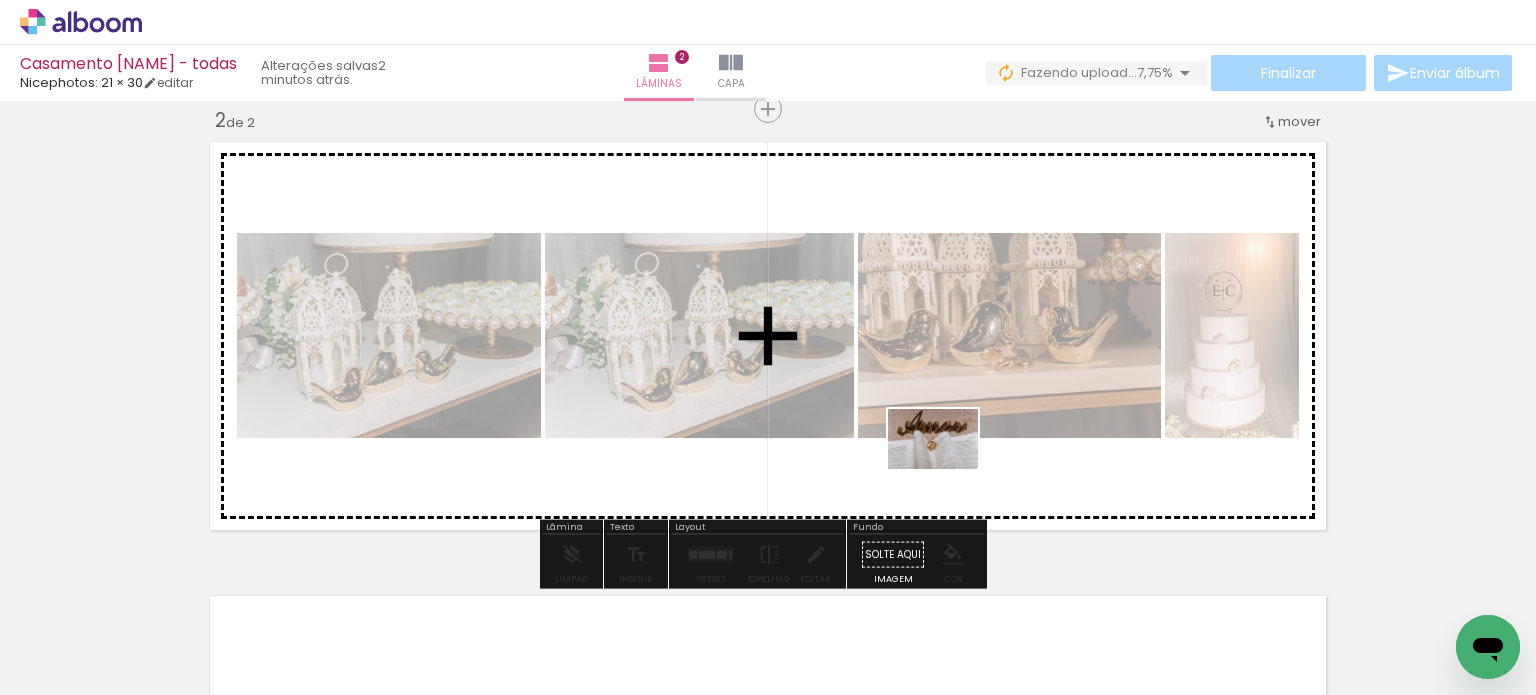 drag, startPoint x: 957, startPoint y: 634, endPoint x: 984, endPoint y: 543, distance: 94.92102 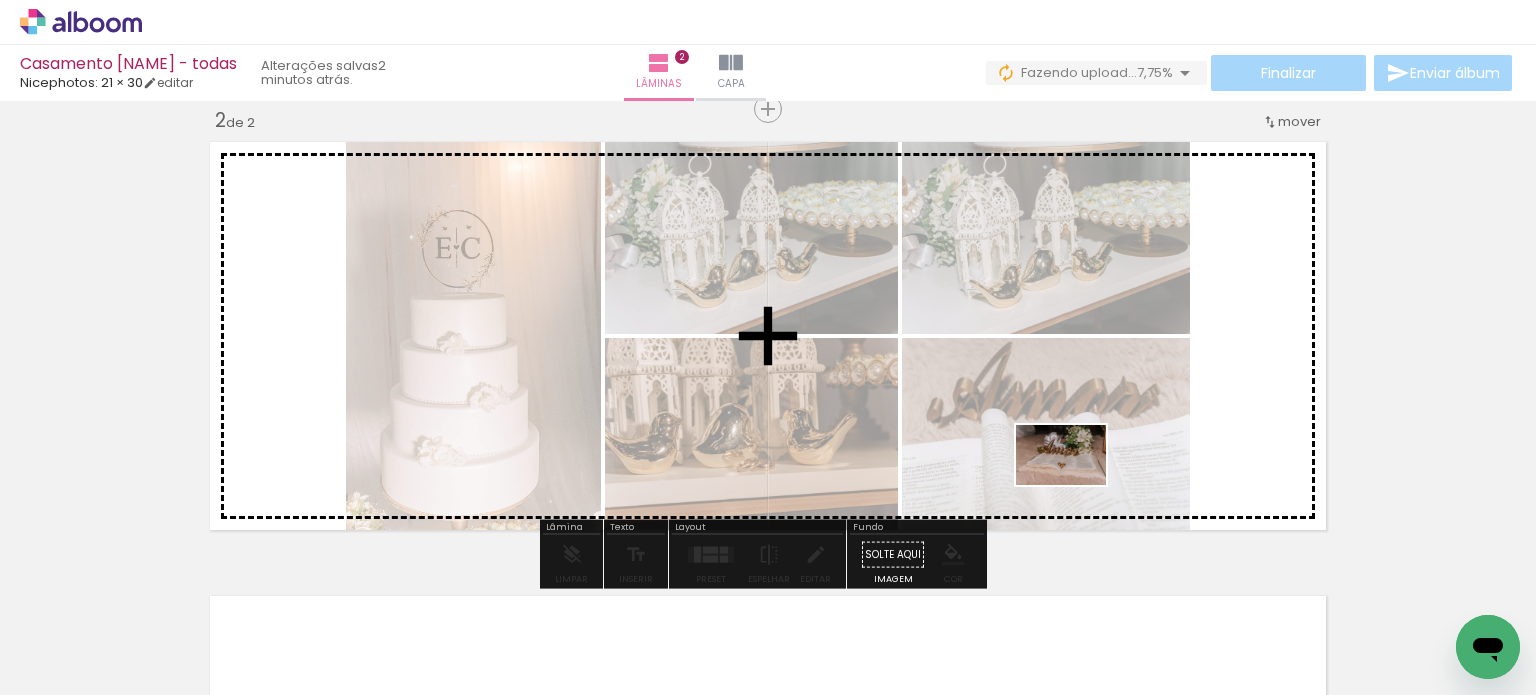 drag, startPoint x: 1084, startPoint y: 626, endPoint x: 1076, endPoint y: 485, distance: 141.22676 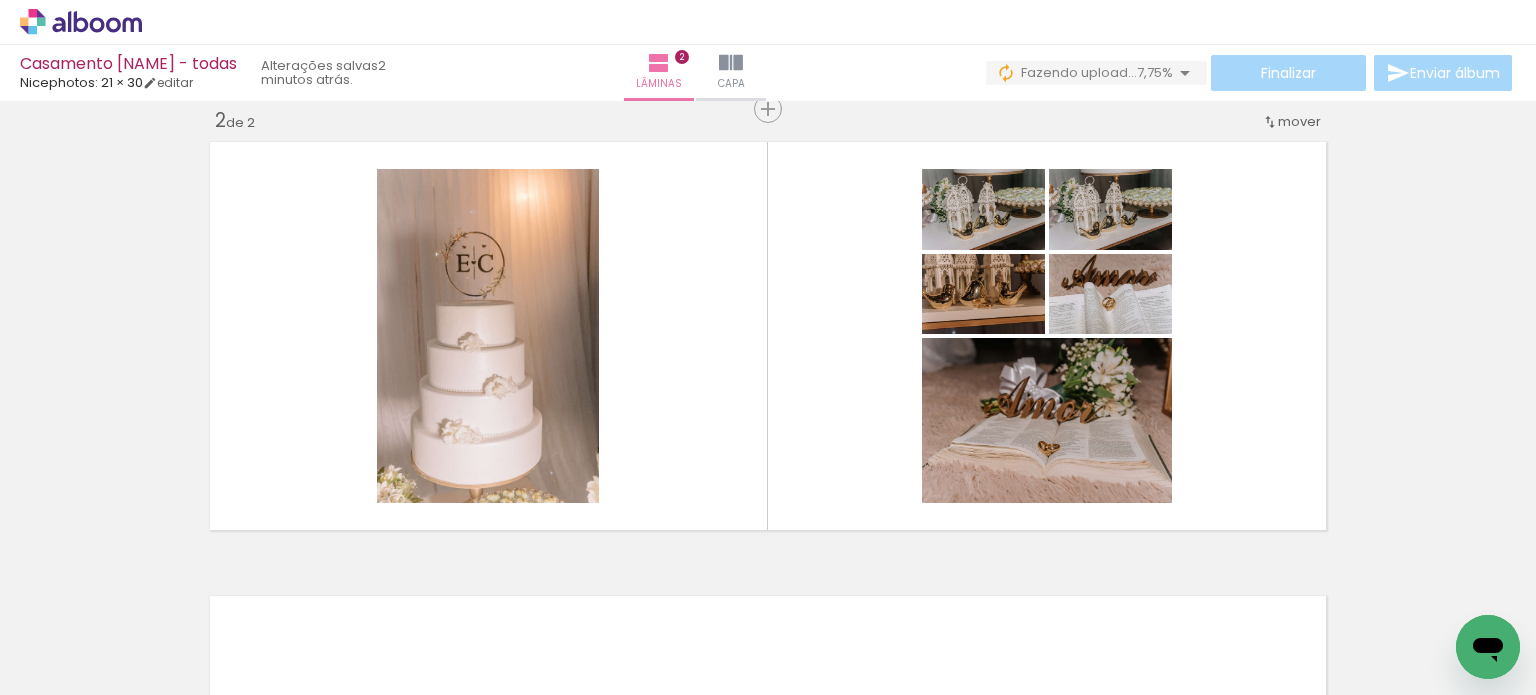 scroll, scrollTop: 0, scrollLeft: 11837, axis: horizontal 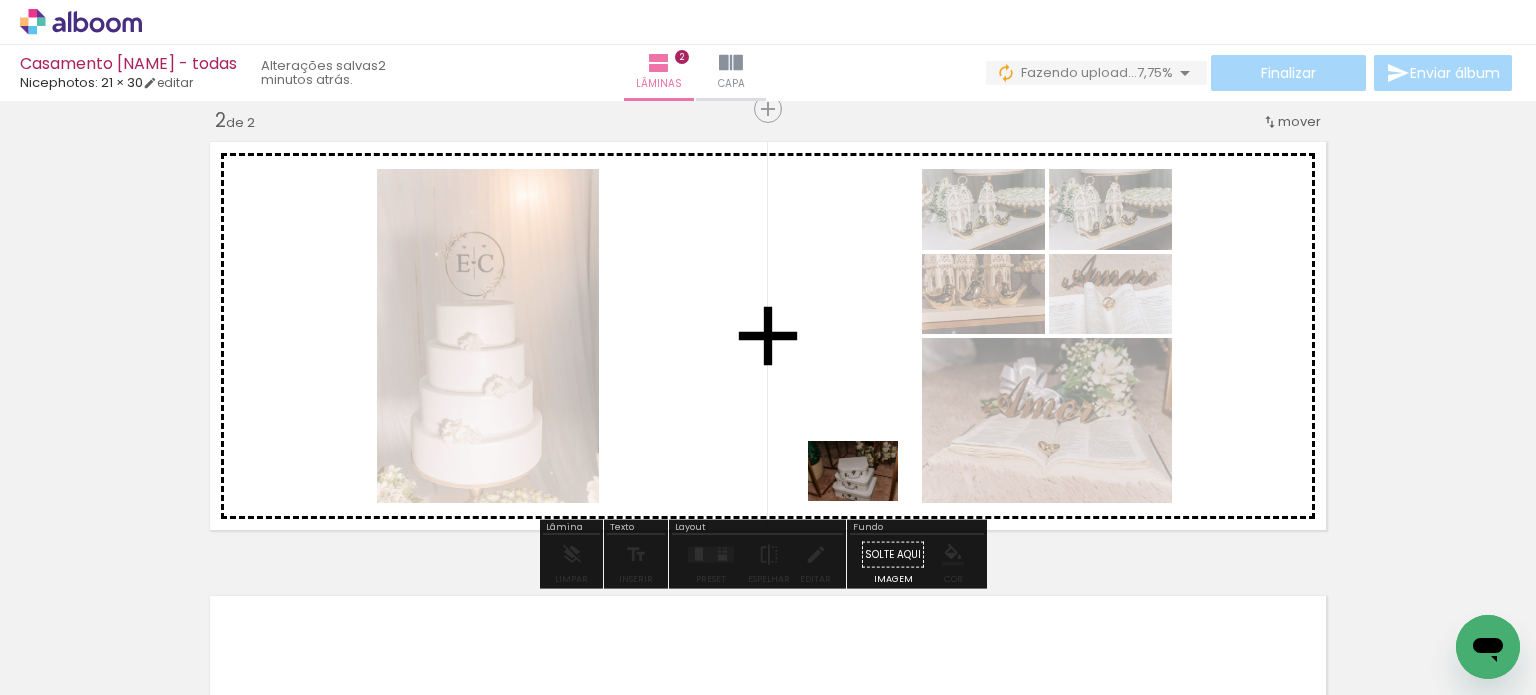 drag, startPoint x: 1009, startPoint y: 631, endPoint x: 970, endPoint y: 575, distance: 68.24222 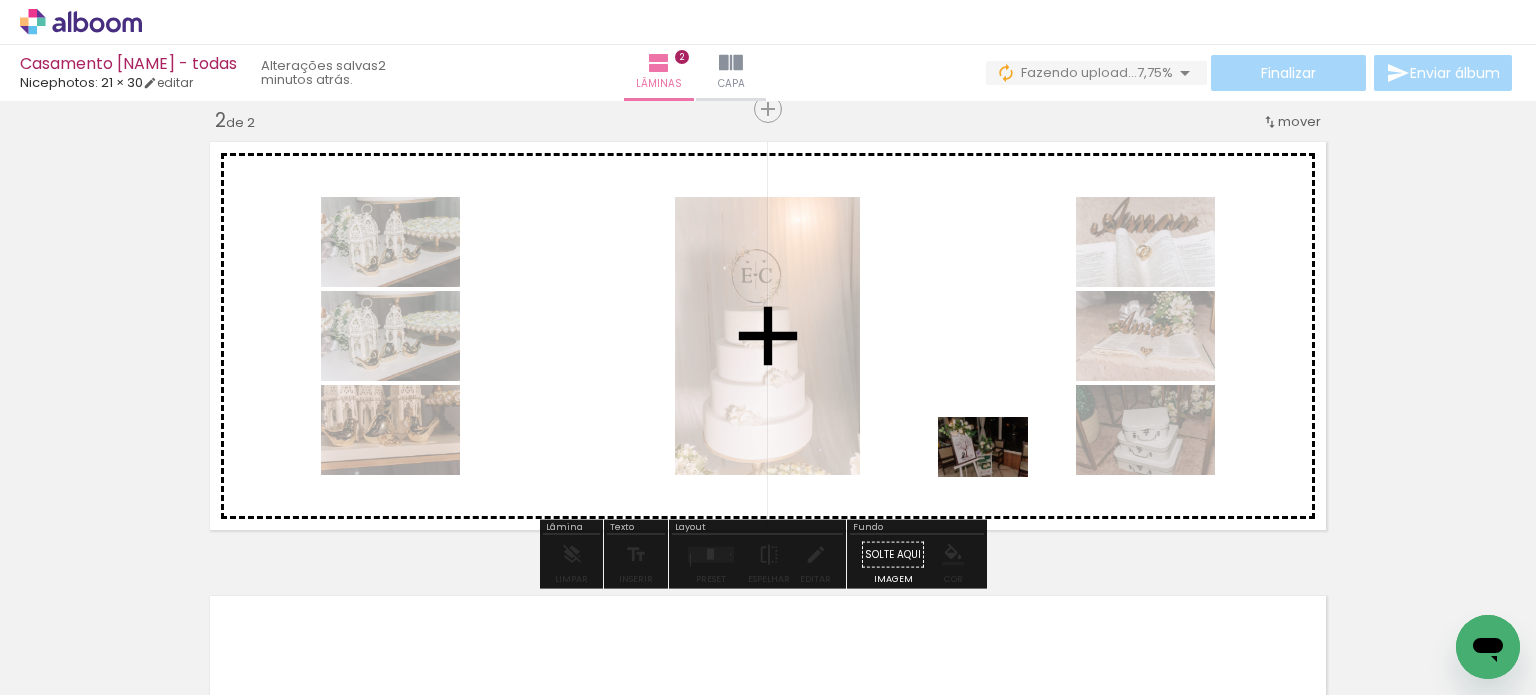 drag, startPoint x: 1123, startPoint y: 616, endPoint x: 998, endPoint y: 477, distance: 186.93849 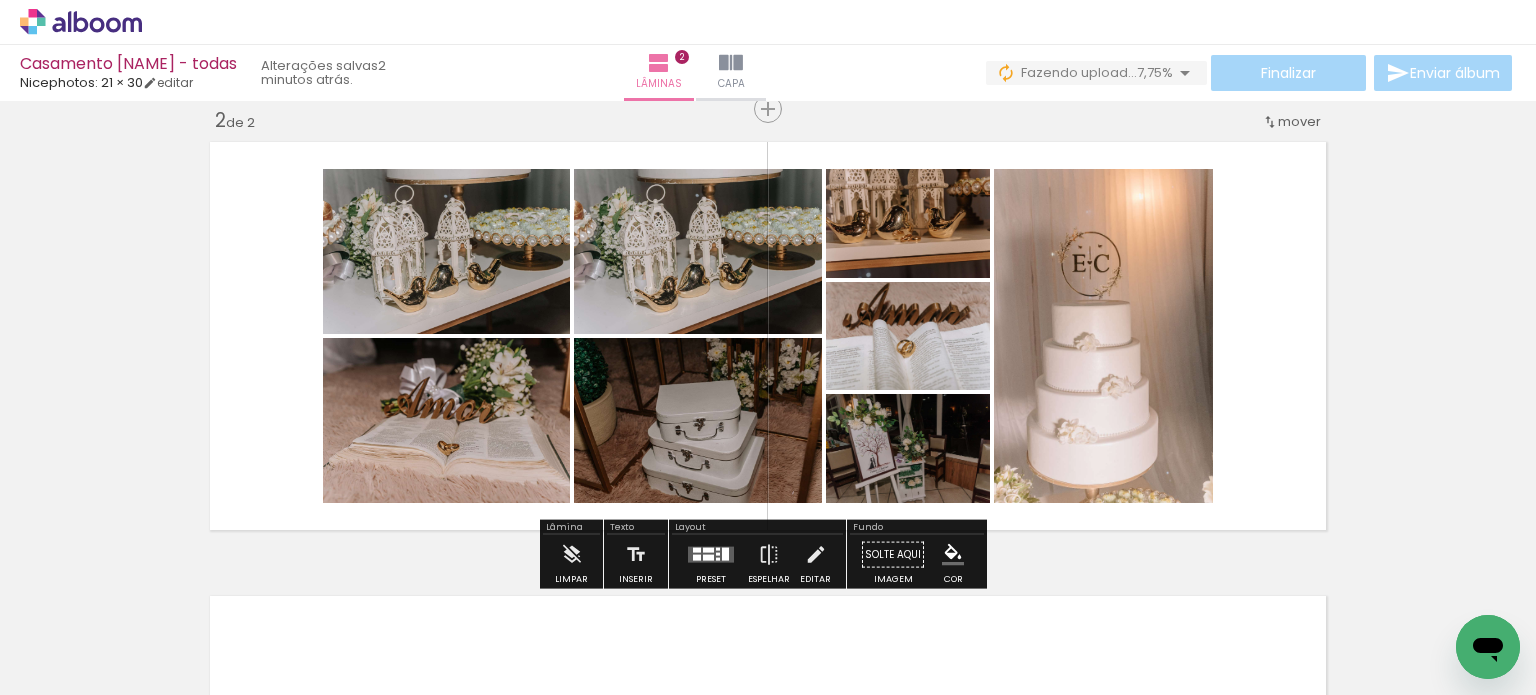 click at bounding box center (711, 555) 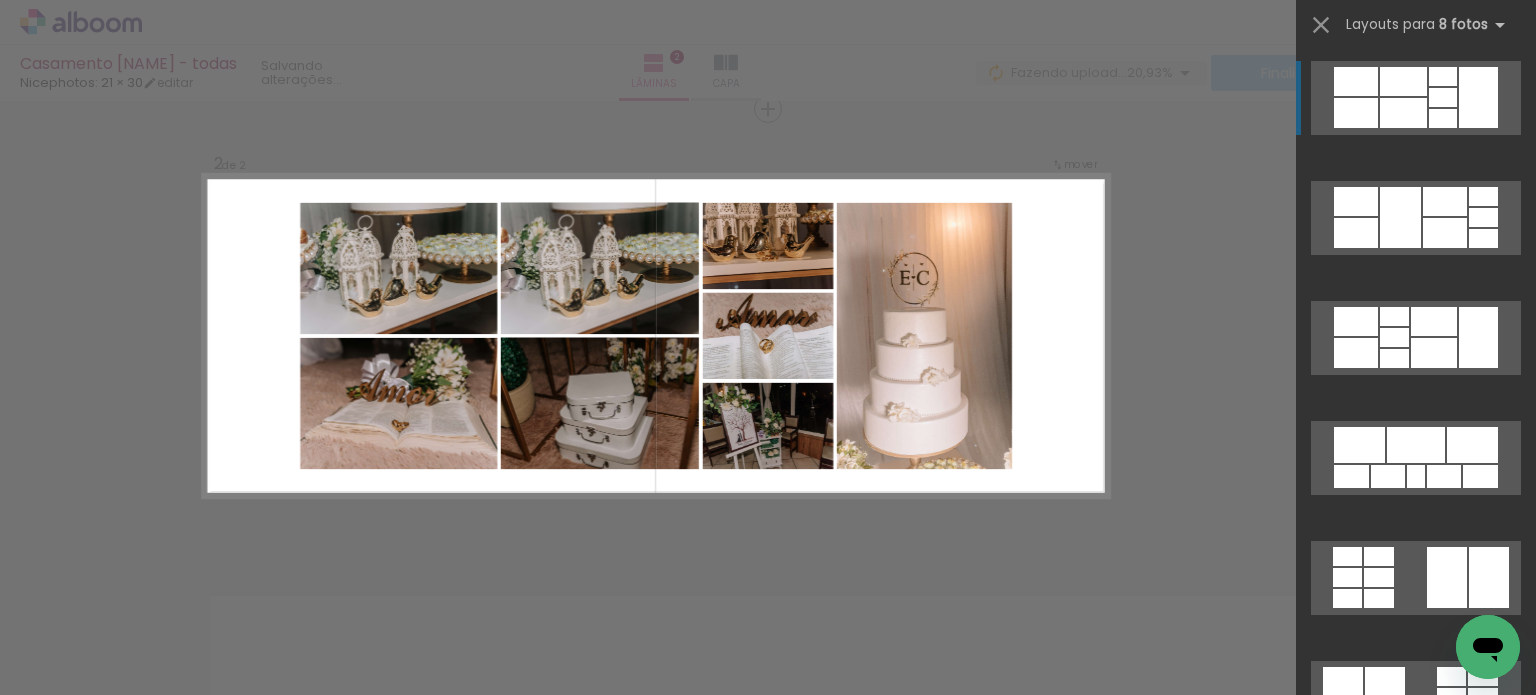 click at bounding box center [1403, 81] 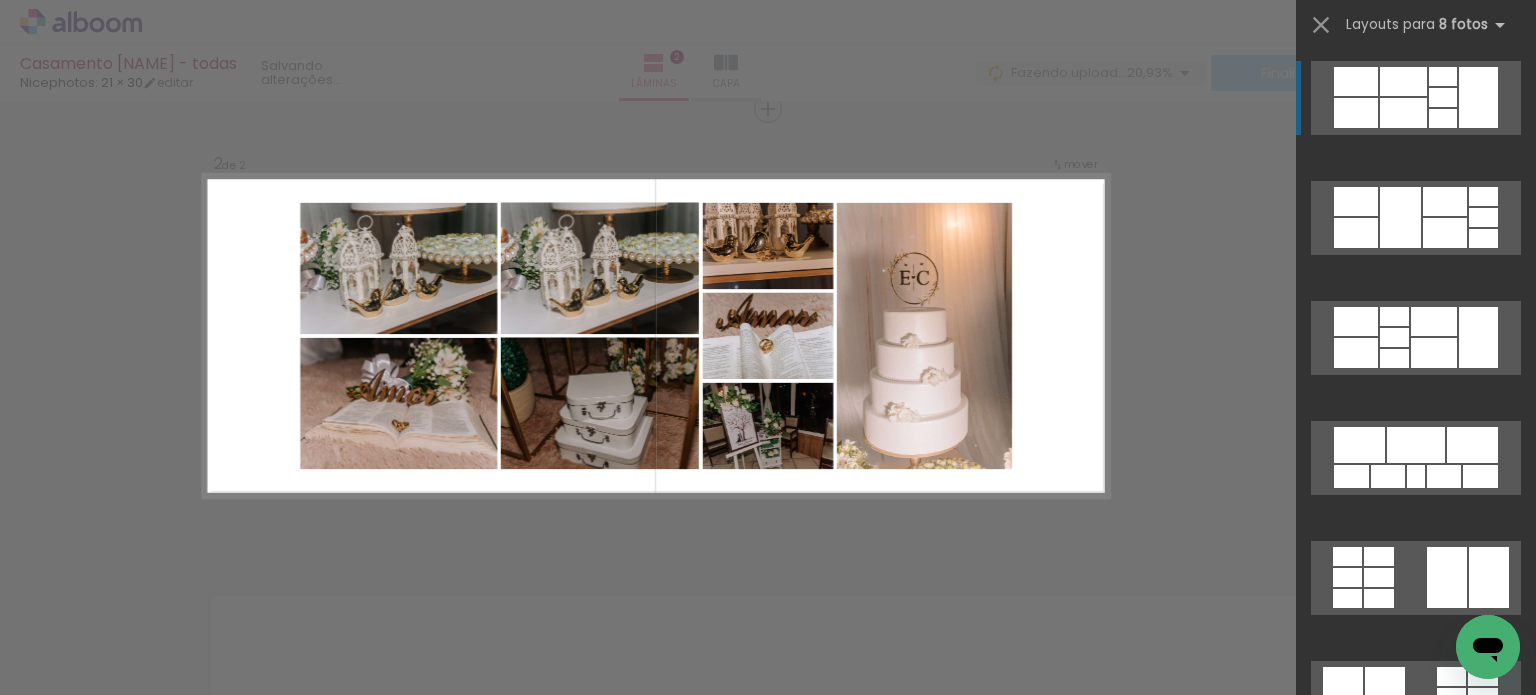 click on "Confirmar Cancelar" at bounding box center [768, 327] 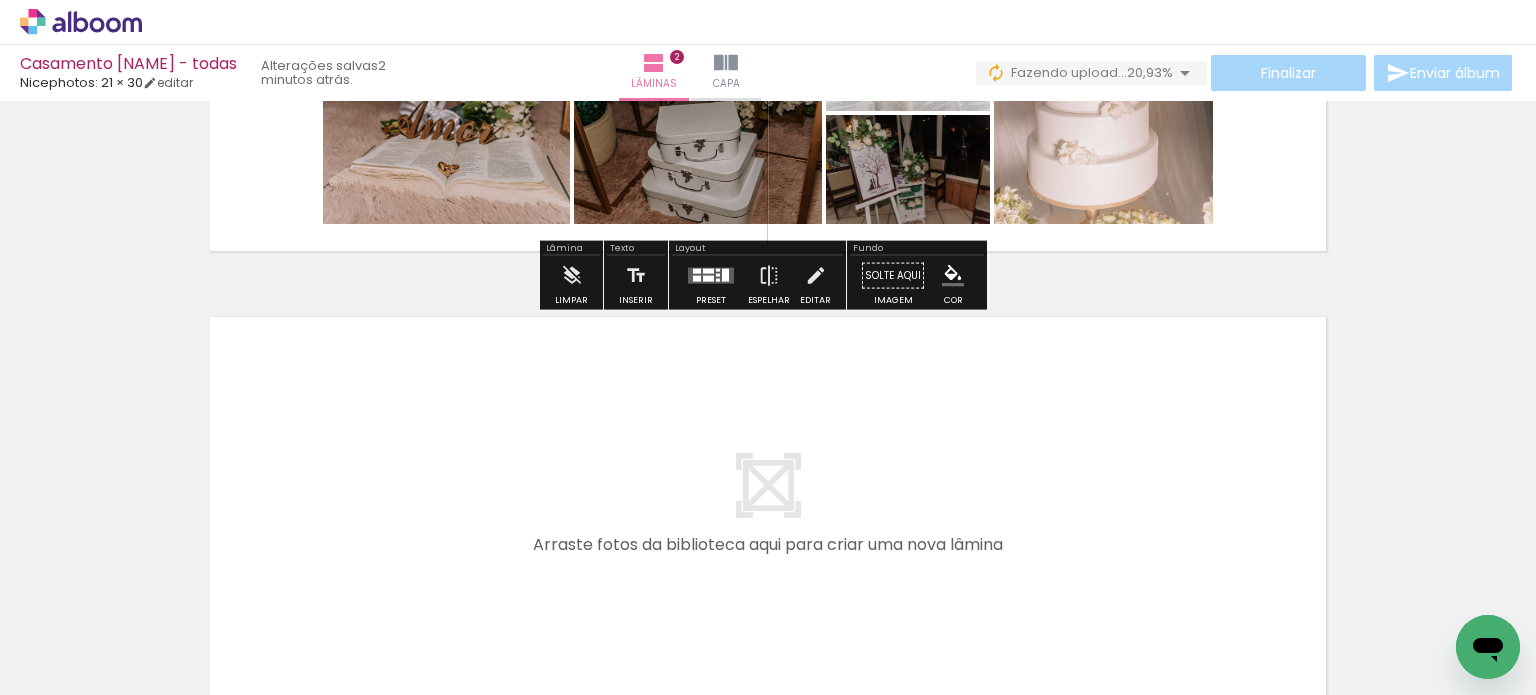 scroll, scrollTop: 800, scrollLeft: 0, axis: vertical 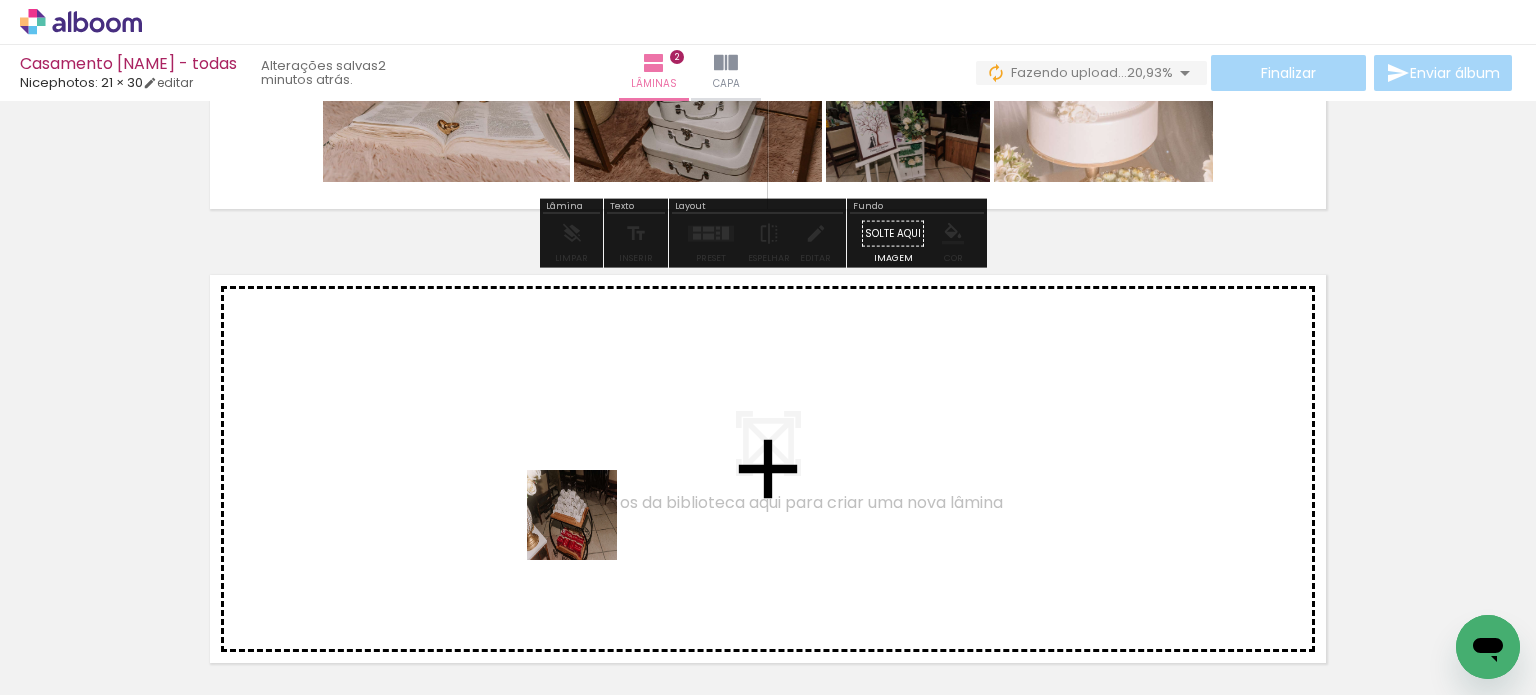 drag, startPoint x: 590, startPoint y: 547, endPoint x: 583, endPoint y: 476, distance: 71.34424 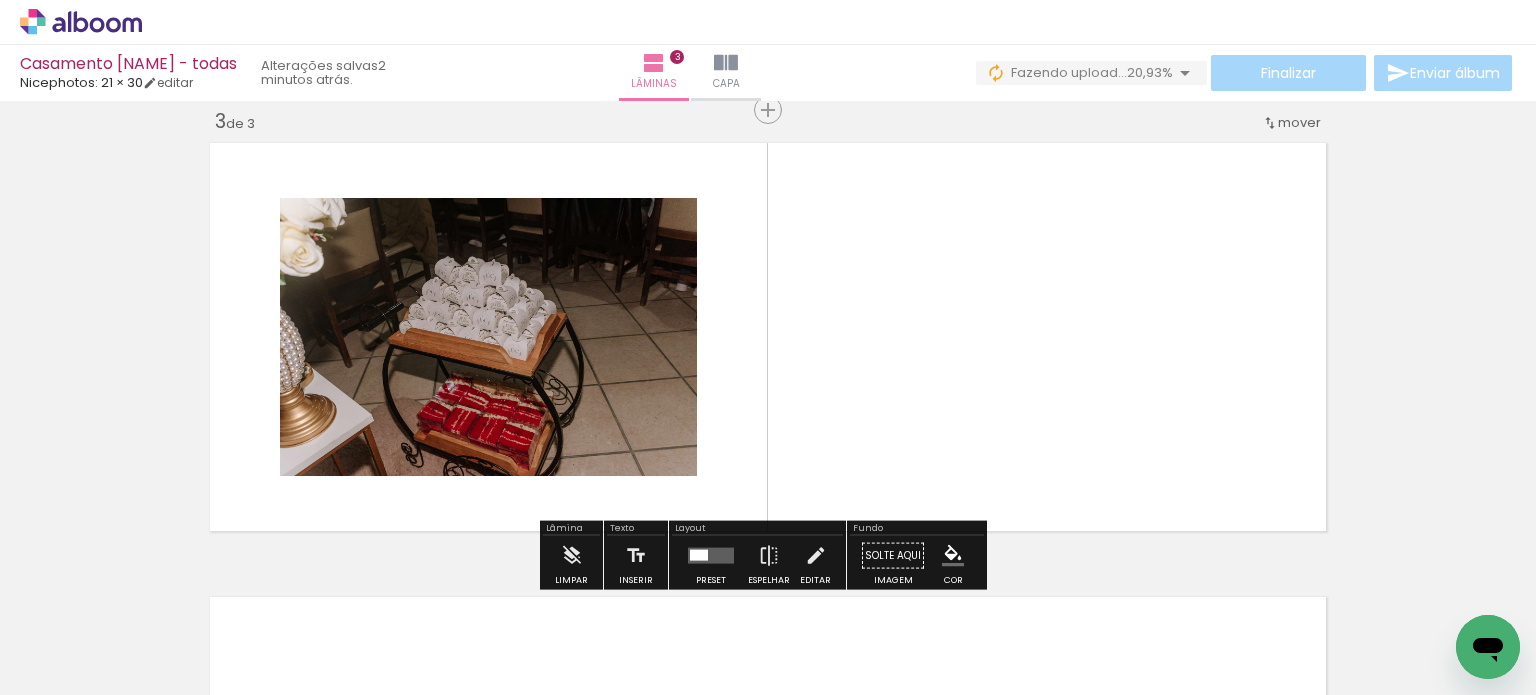 scroll, scrollTop: 933, scrollLeft: 0, axis: vertical 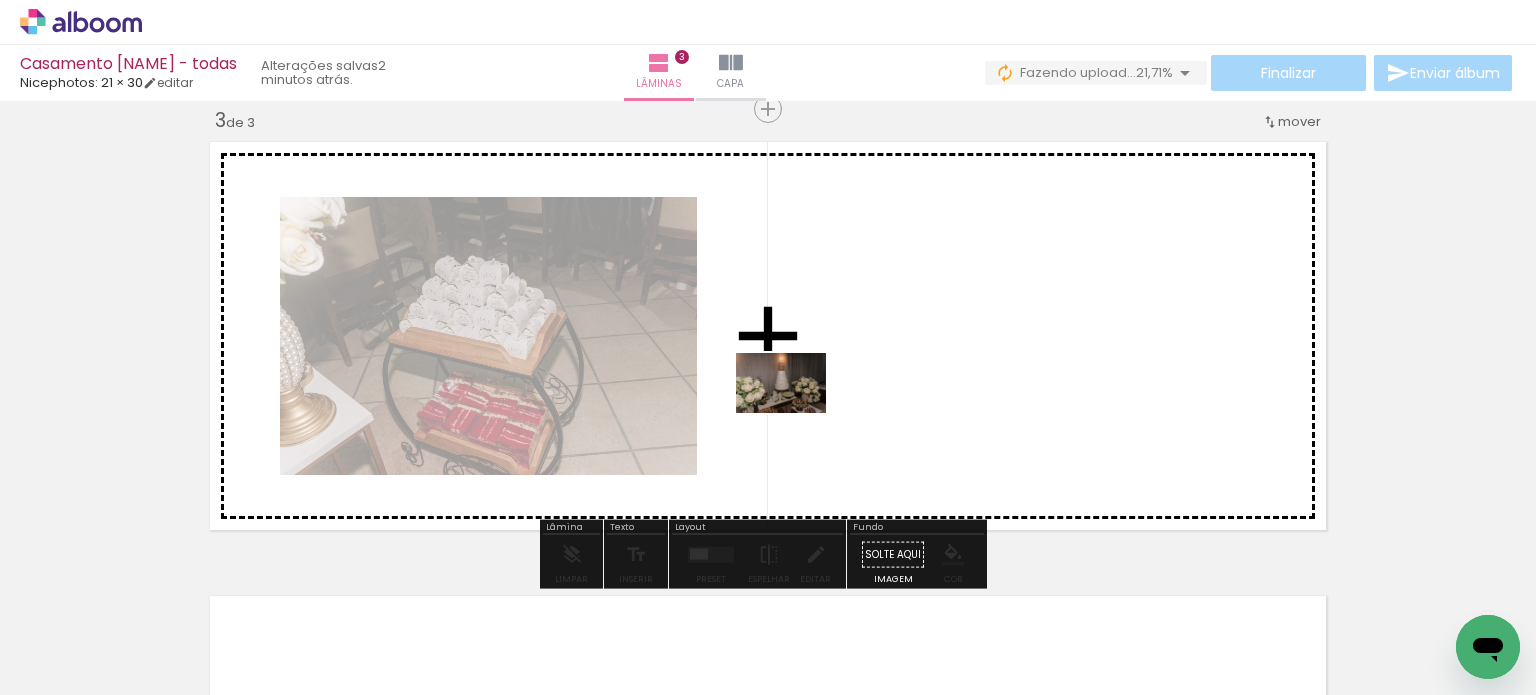 drag, startPoint x: 695, startPoint y: 629, endPoint x: 796, endPoint y: 411, distance: 240.26027 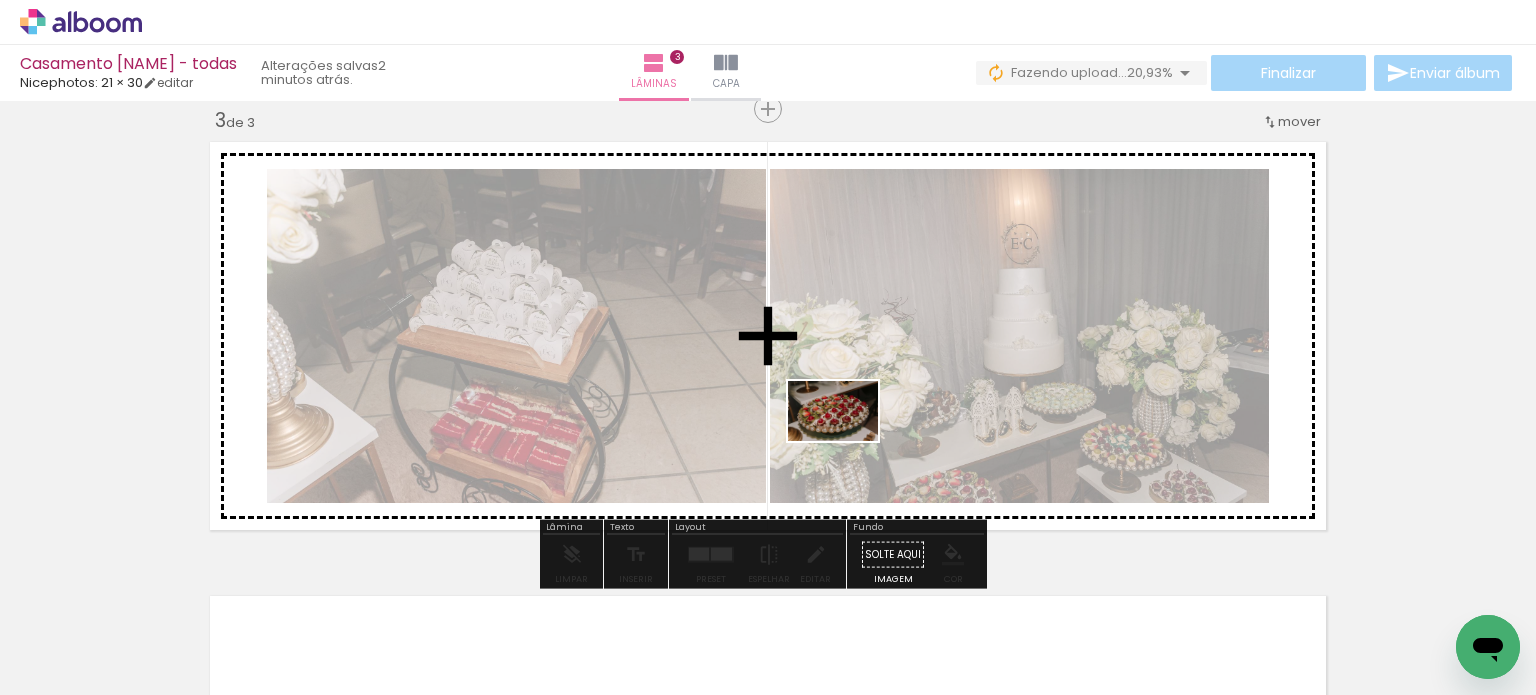 drag, startPoint x: 805, startPoint y: 634, endPoint x: 862, endPoint y: 556, distance: 96.60745 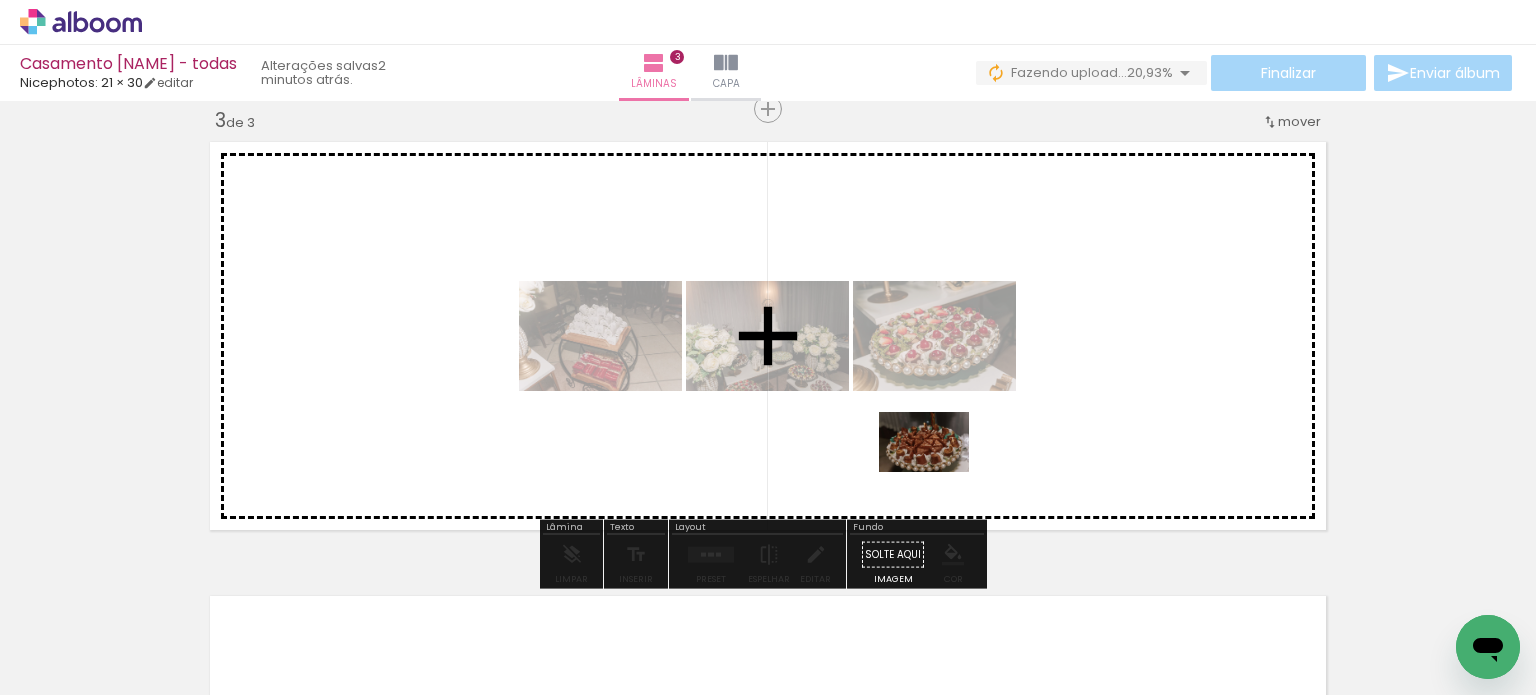 drag, startPoint x: 910, startPoint y: 646, endPoint x: 939, endPoint y: 459, distance: 189.2353 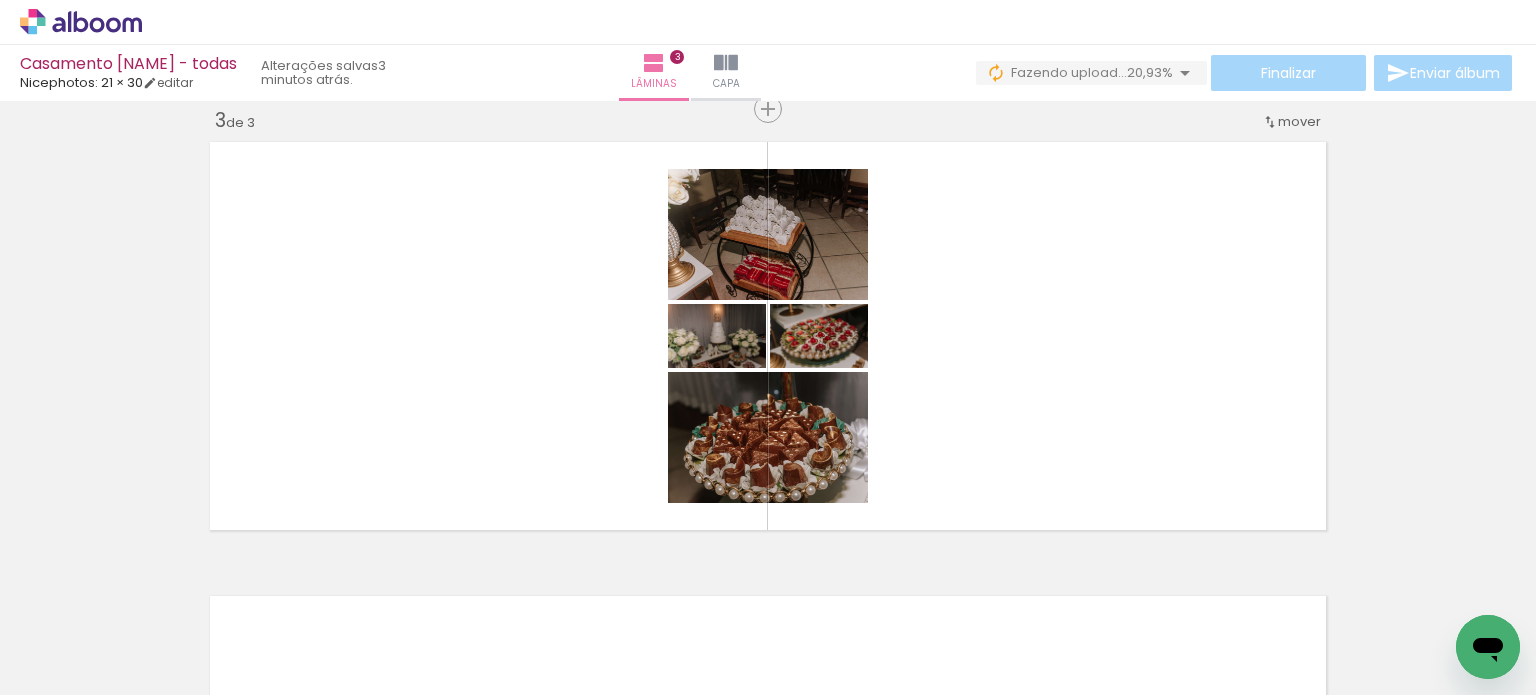 scroll, scrollTop: 0, scrollLeft: 4860, axis: horizontal 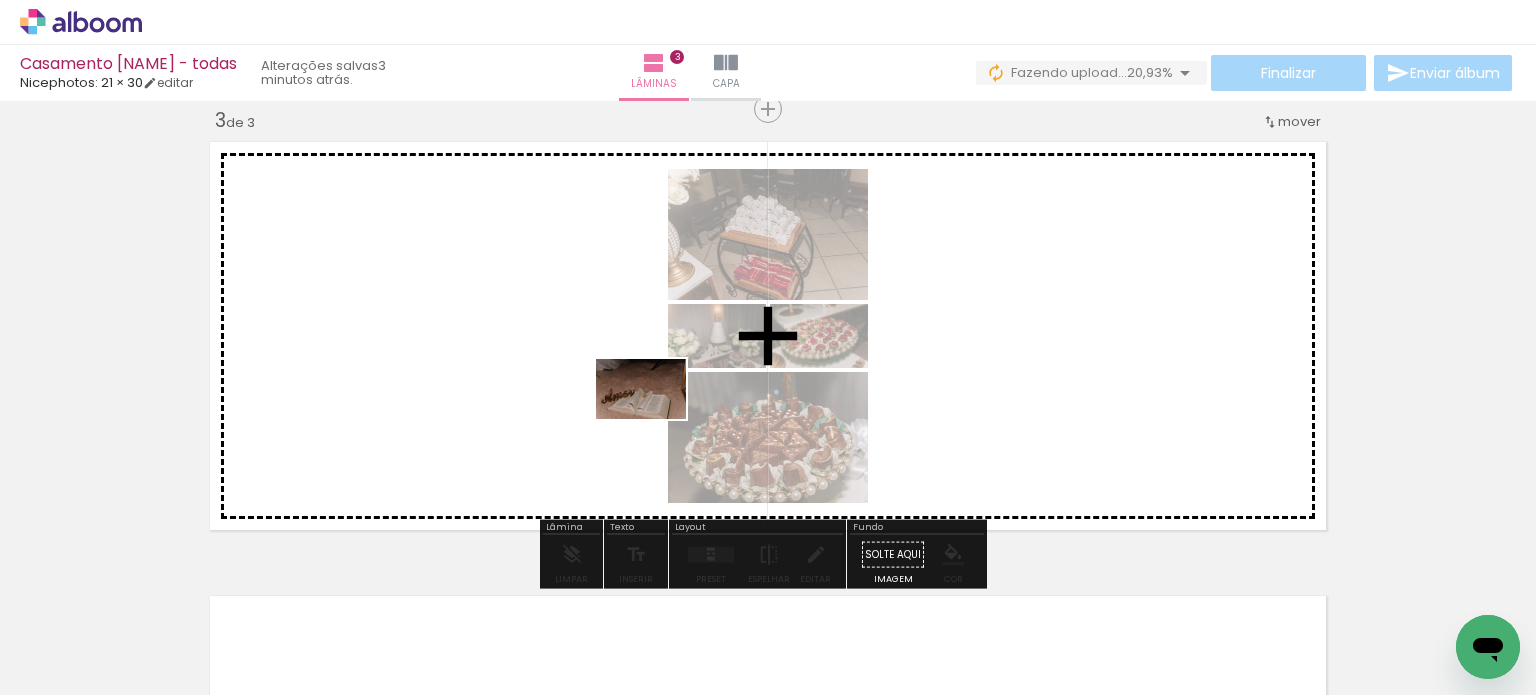 drag, startPoint x: 726, startPoint y: 632, endPoint x: 656, endPoint y: 419, distance: 224.20749 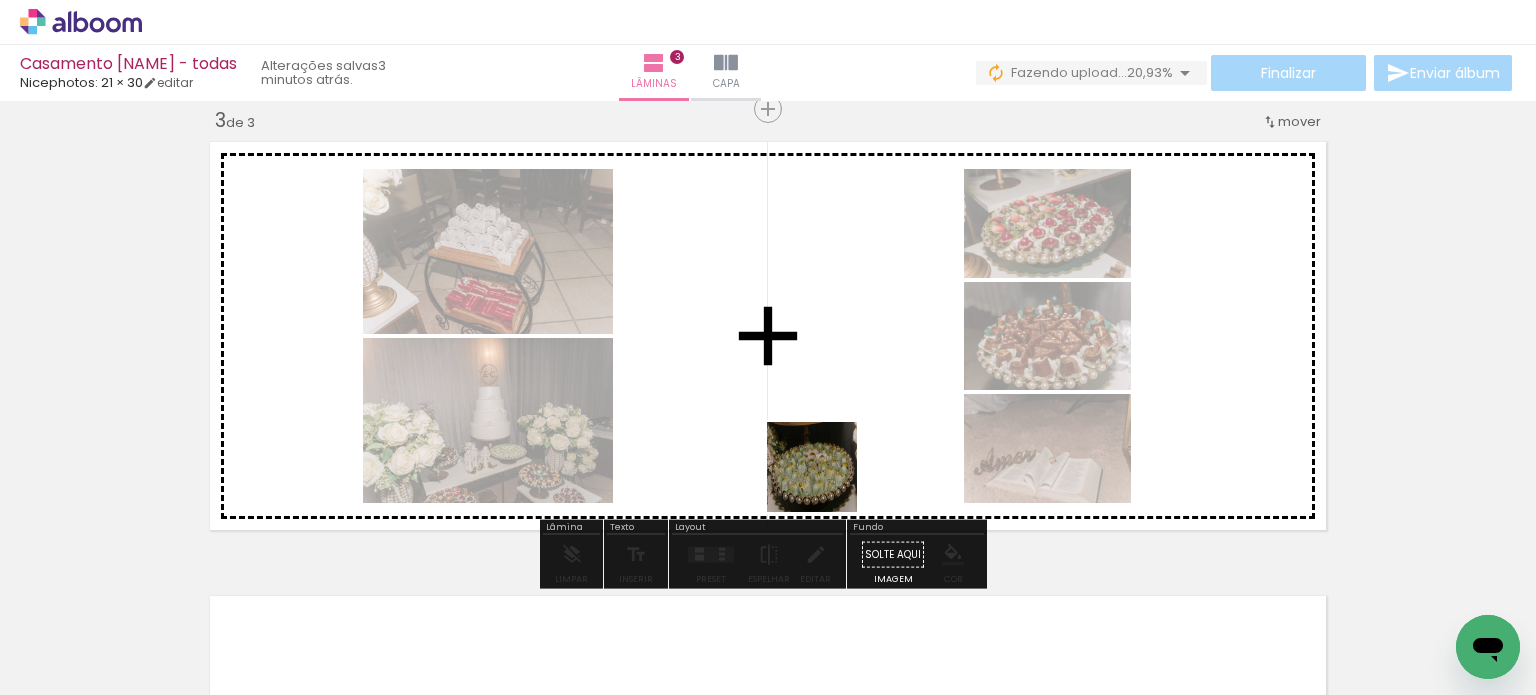 drag, startPoint x: 836, startPoint y: 621, endPoint x: 828, endPoint y: 459, distance: 162.19742 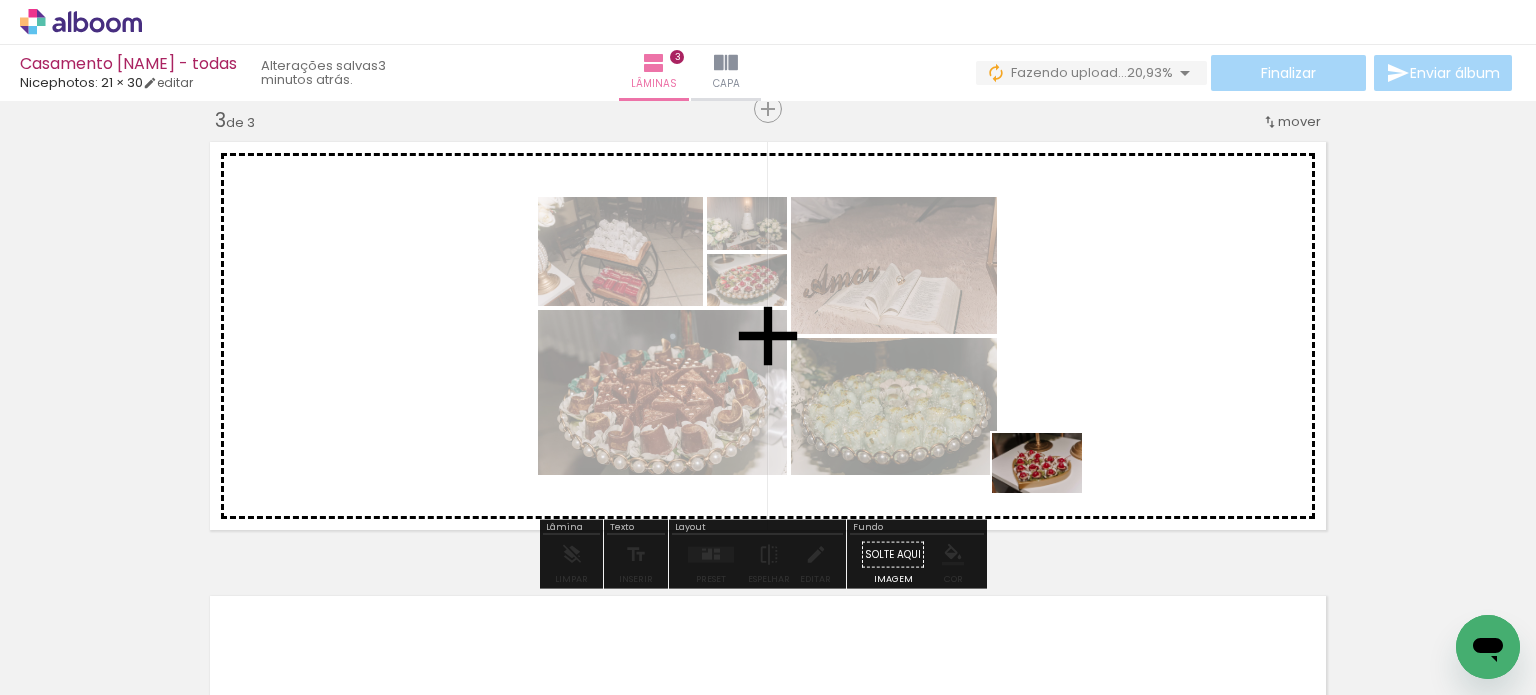drag, startPoint x: 933, startPoint y: 627, endPoint x: 977, endPoint y: 606, distance: 48.754486 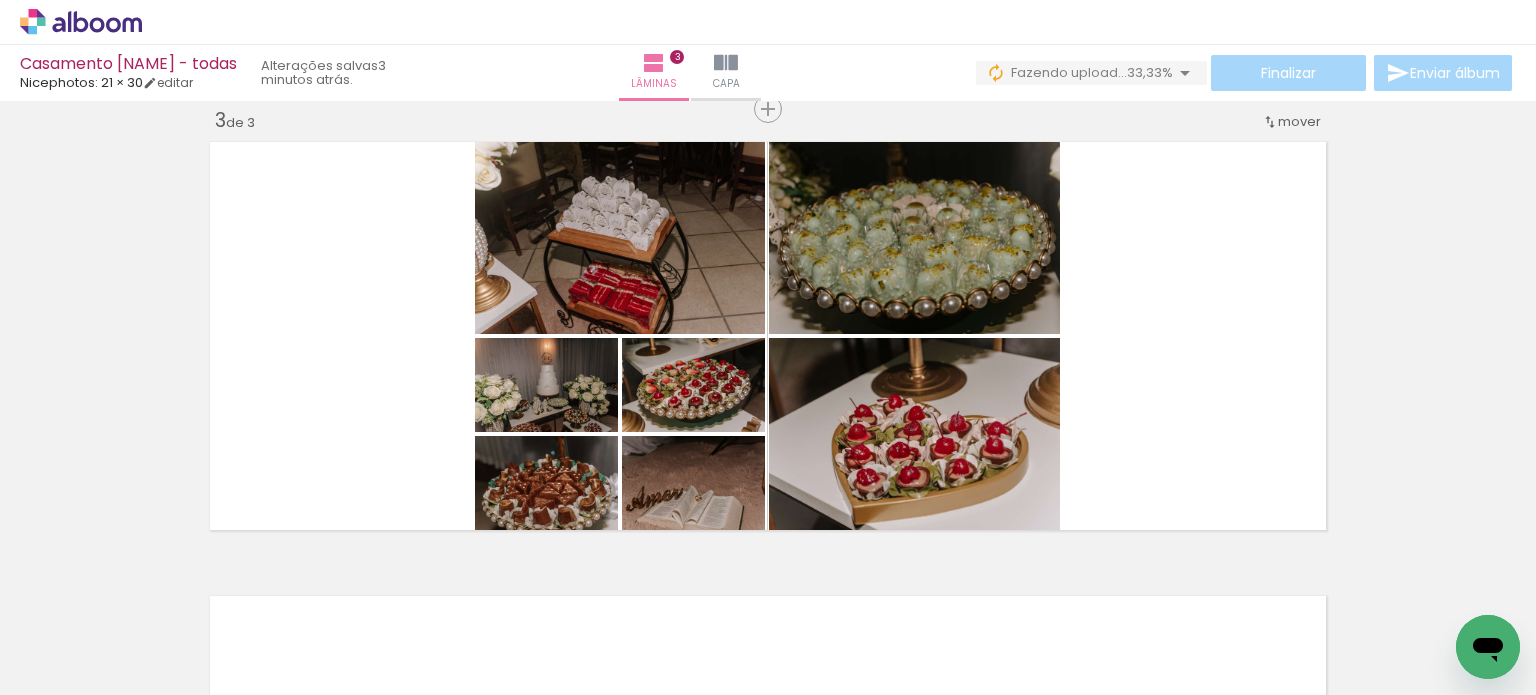 scroll, scrollTop: 0, scrollLeft: 0, axis: both 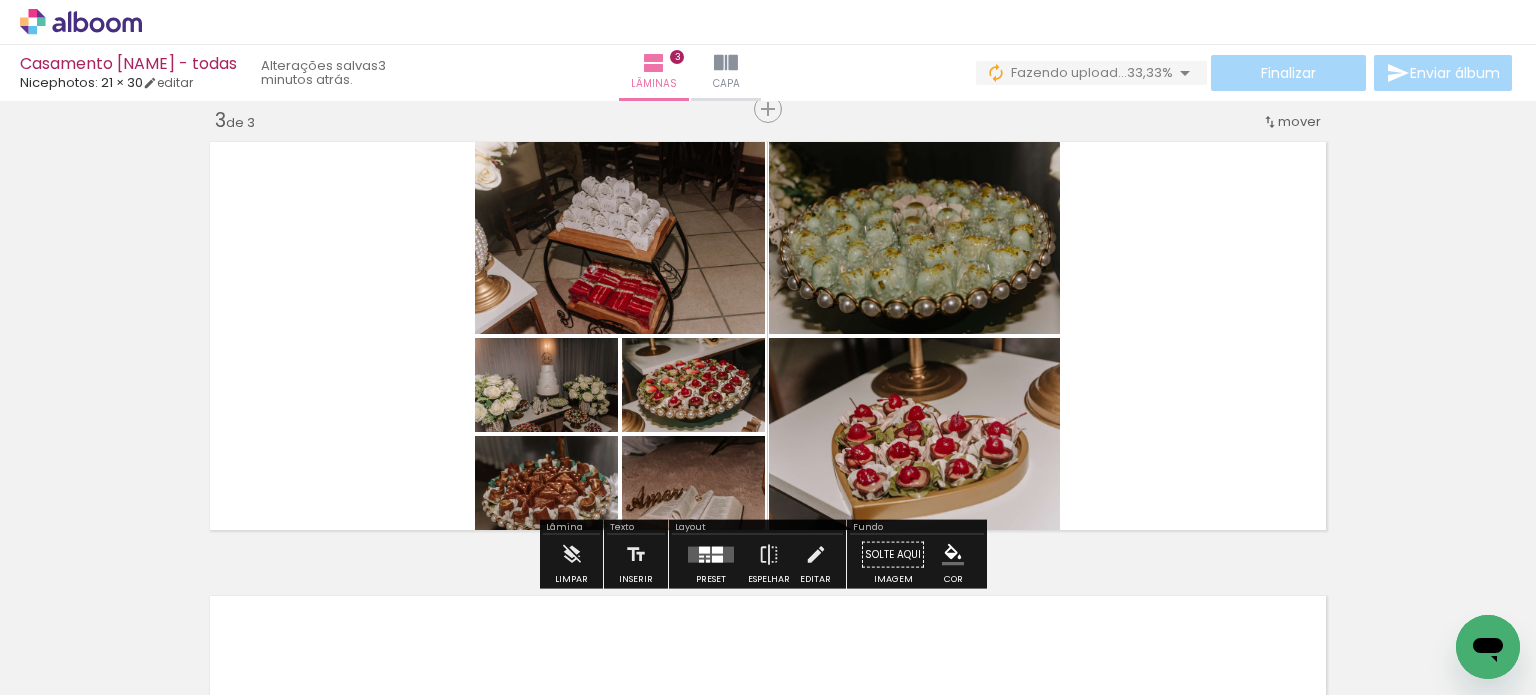 click at bounding box center [711, 555] 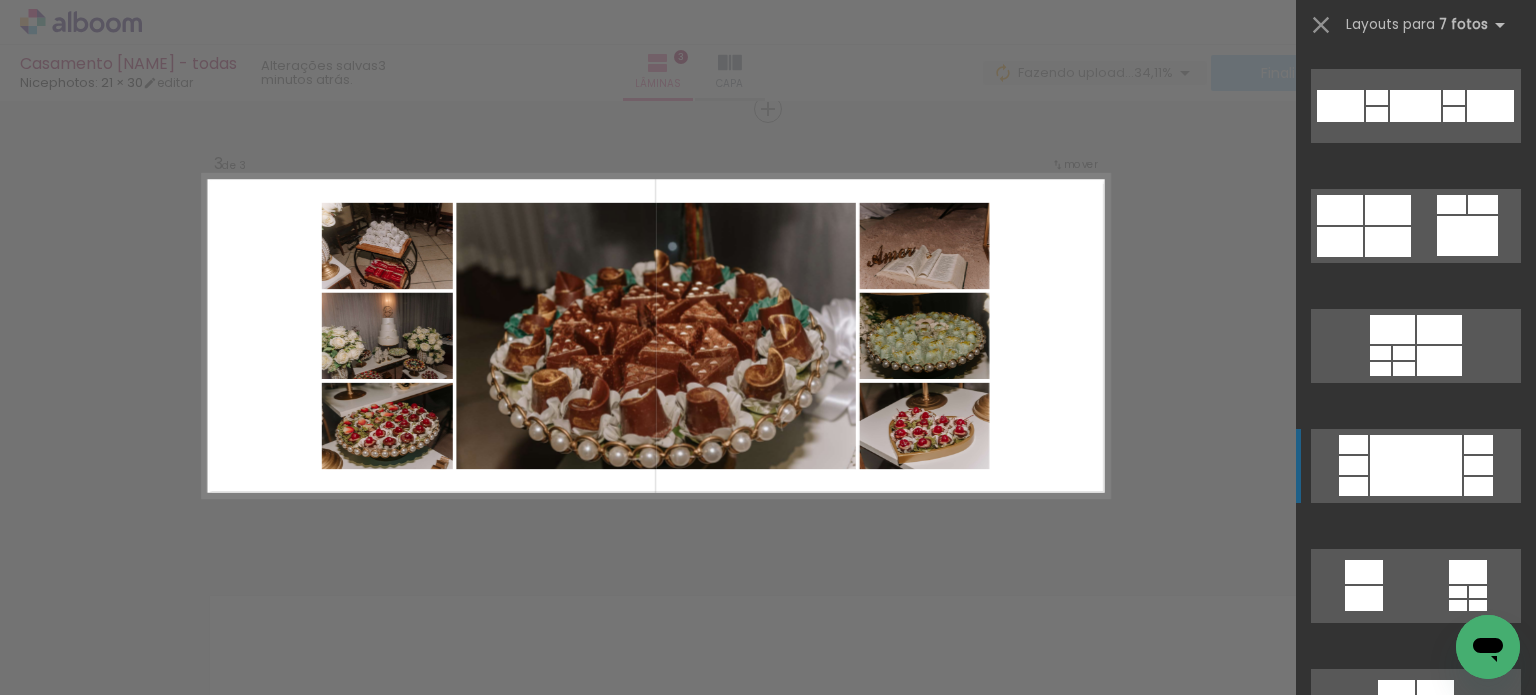 scroll, scrollTop: 200, scrollLeft: 0, axis: vertical 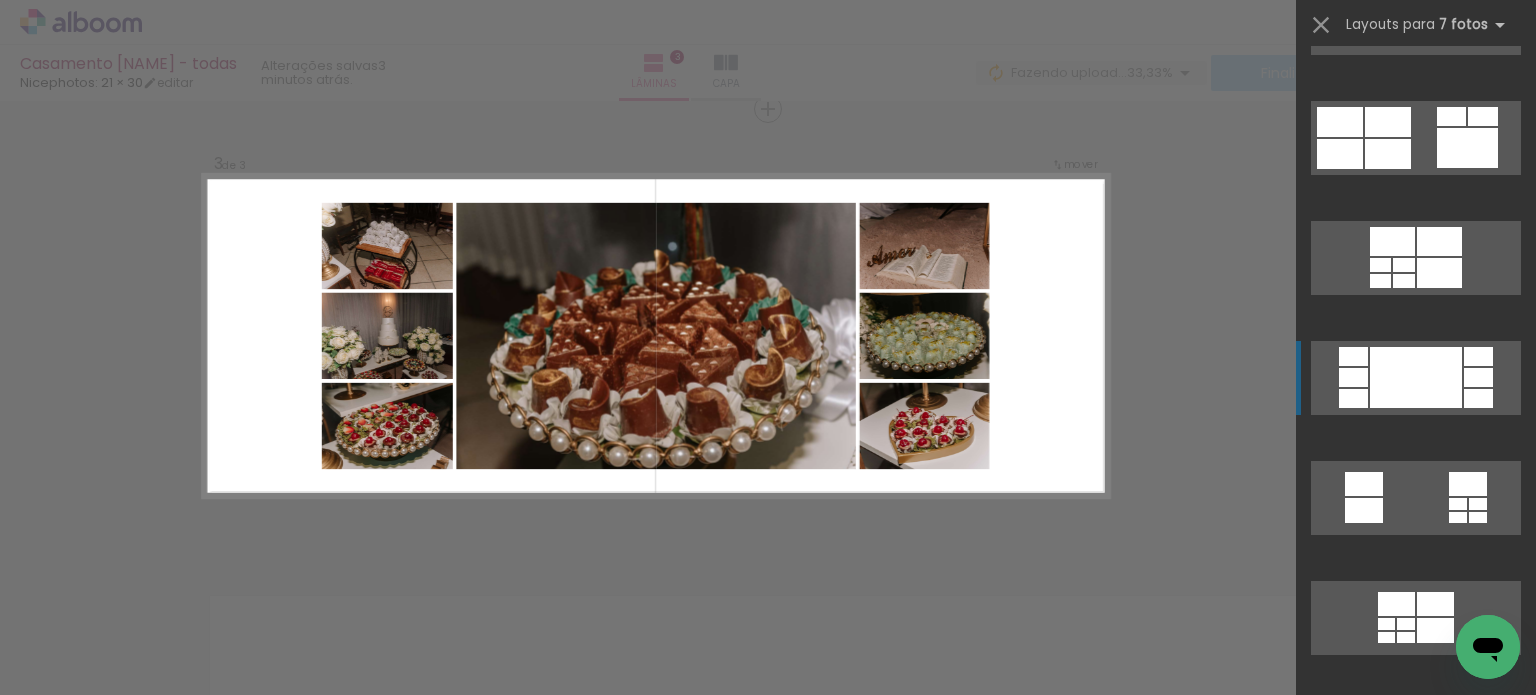 click at bounding box center (1415, 18) 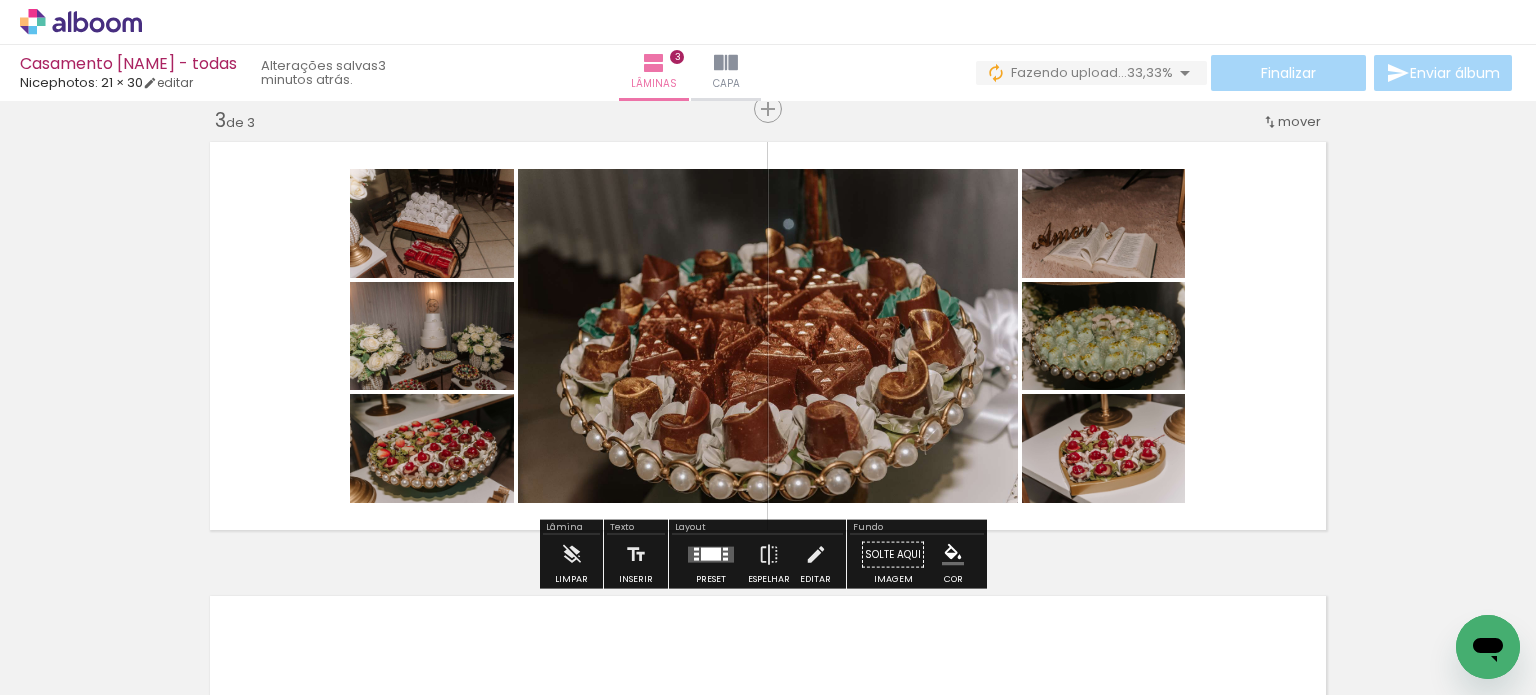 click 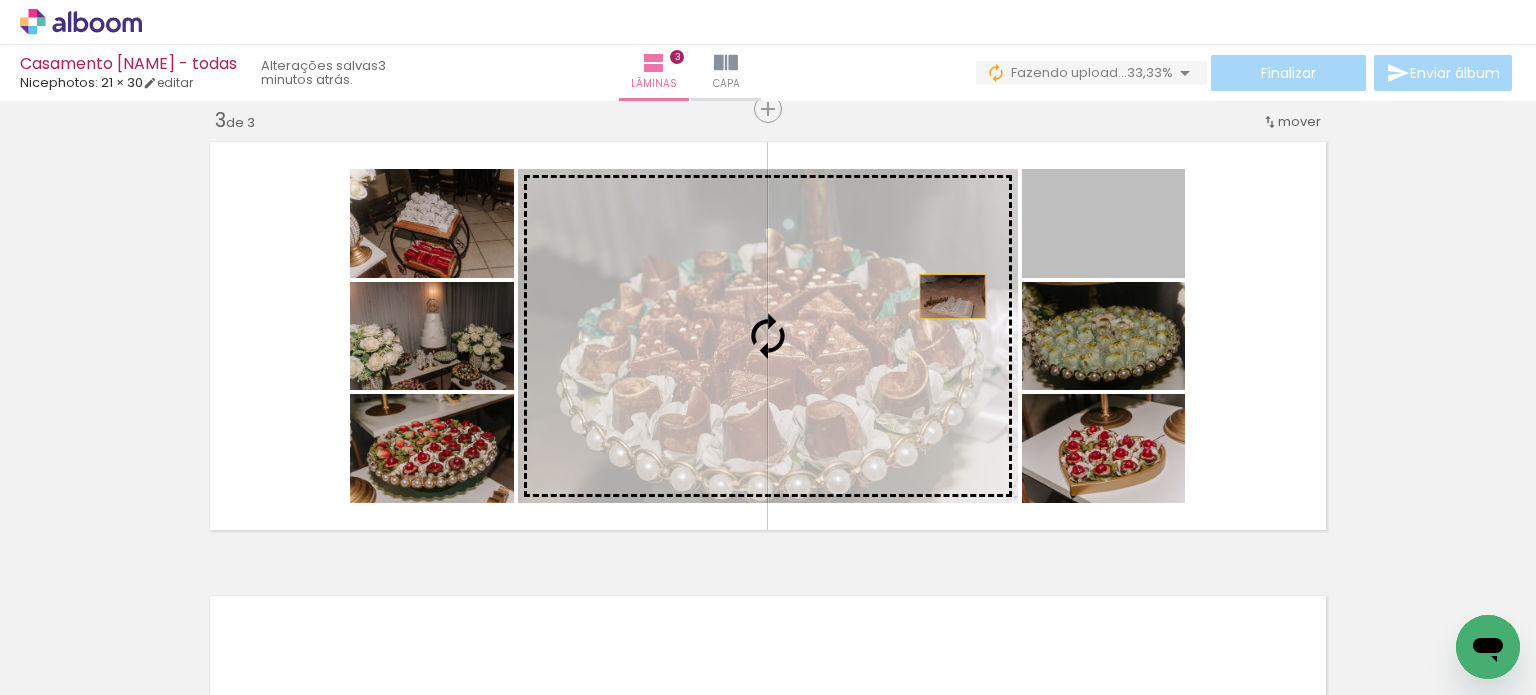 drag, startPoint x: 1108, startPoint y: 254, endPoint x: 941, endPoint y: 299, distance: 172.95663 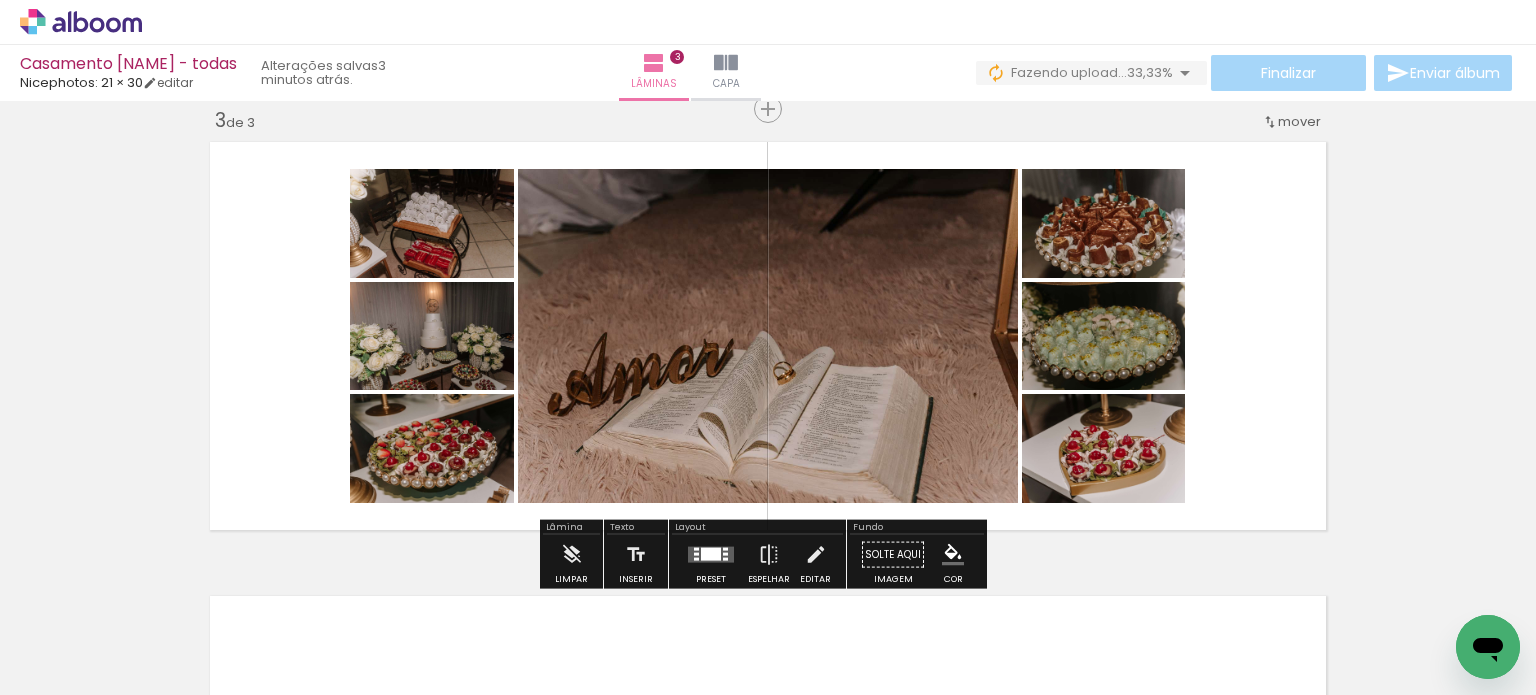 click at bounding box center [768, 336] 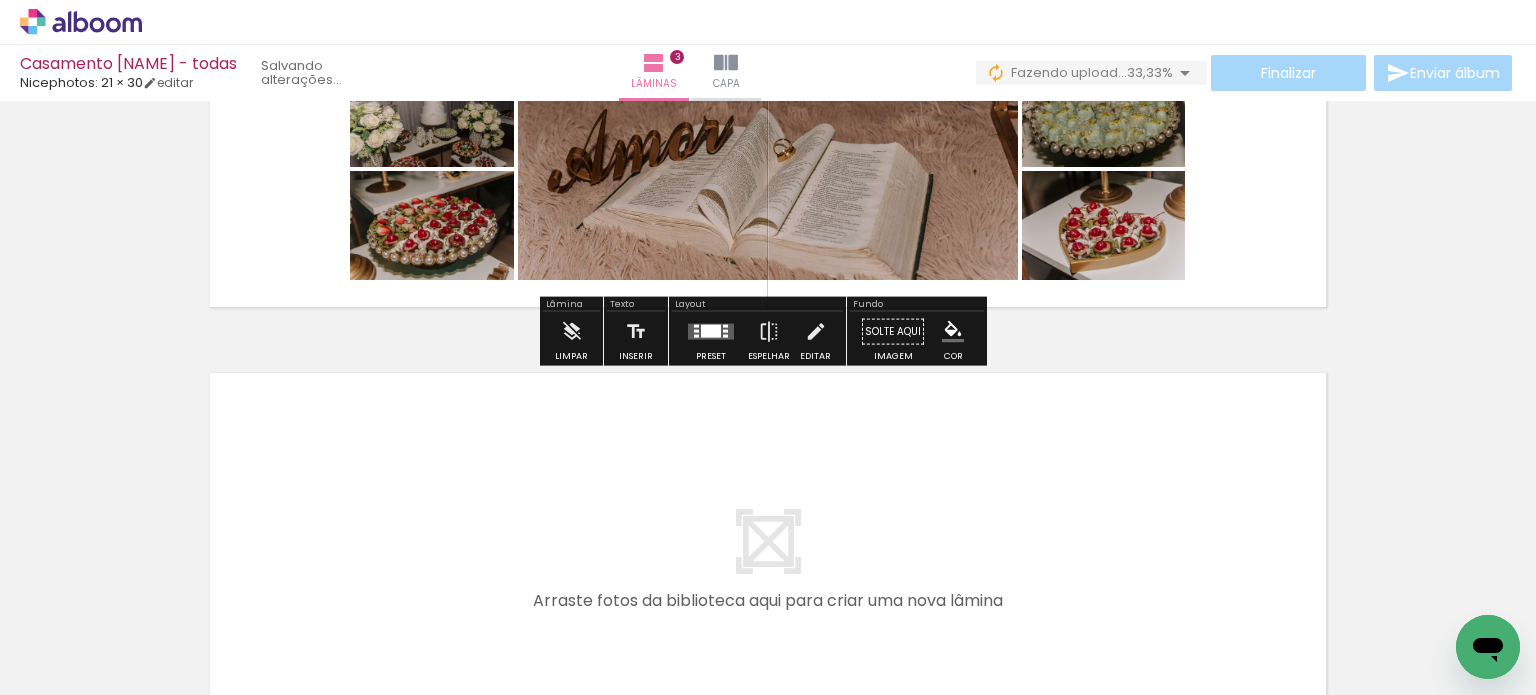 scroll, scrollTop: 1333, scrollLeft: 0, axis: vertical 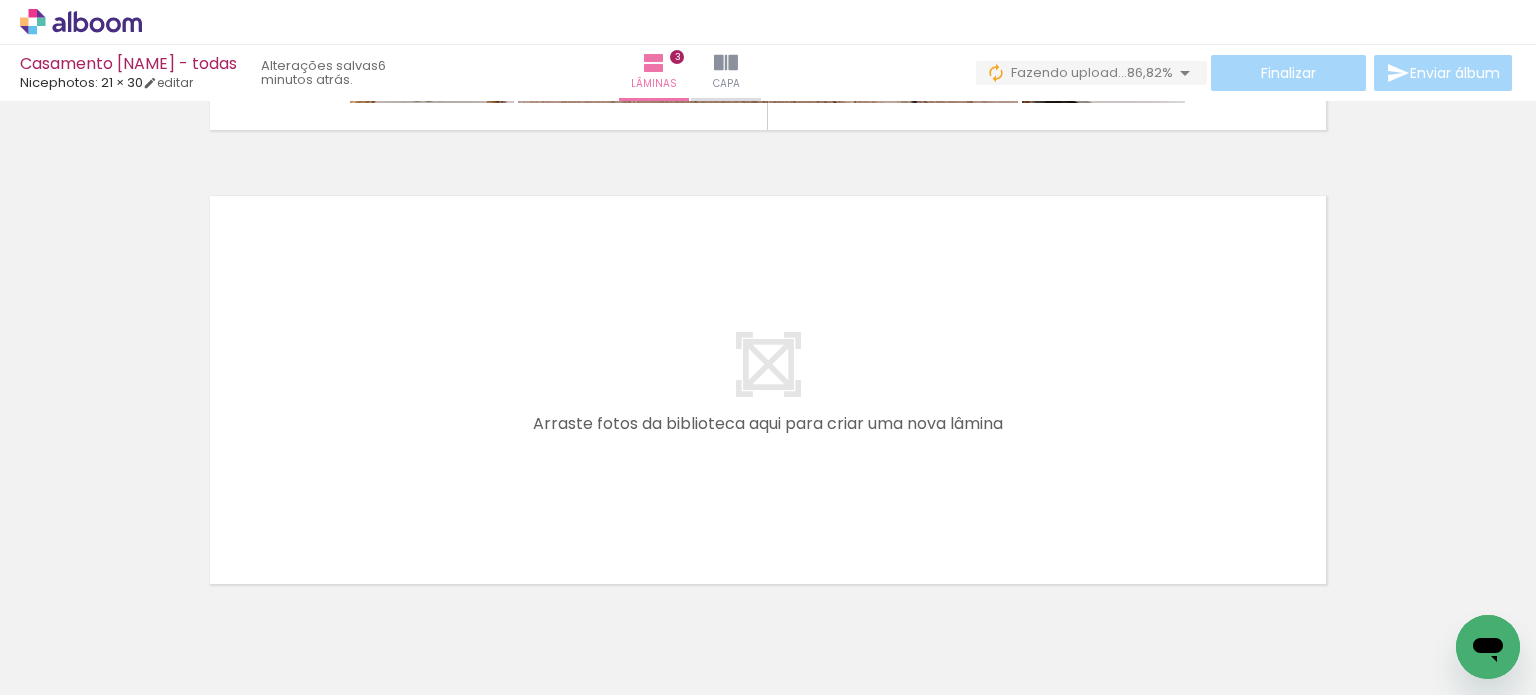 click on "Todas as fotos" at bounding box center (56, 634) 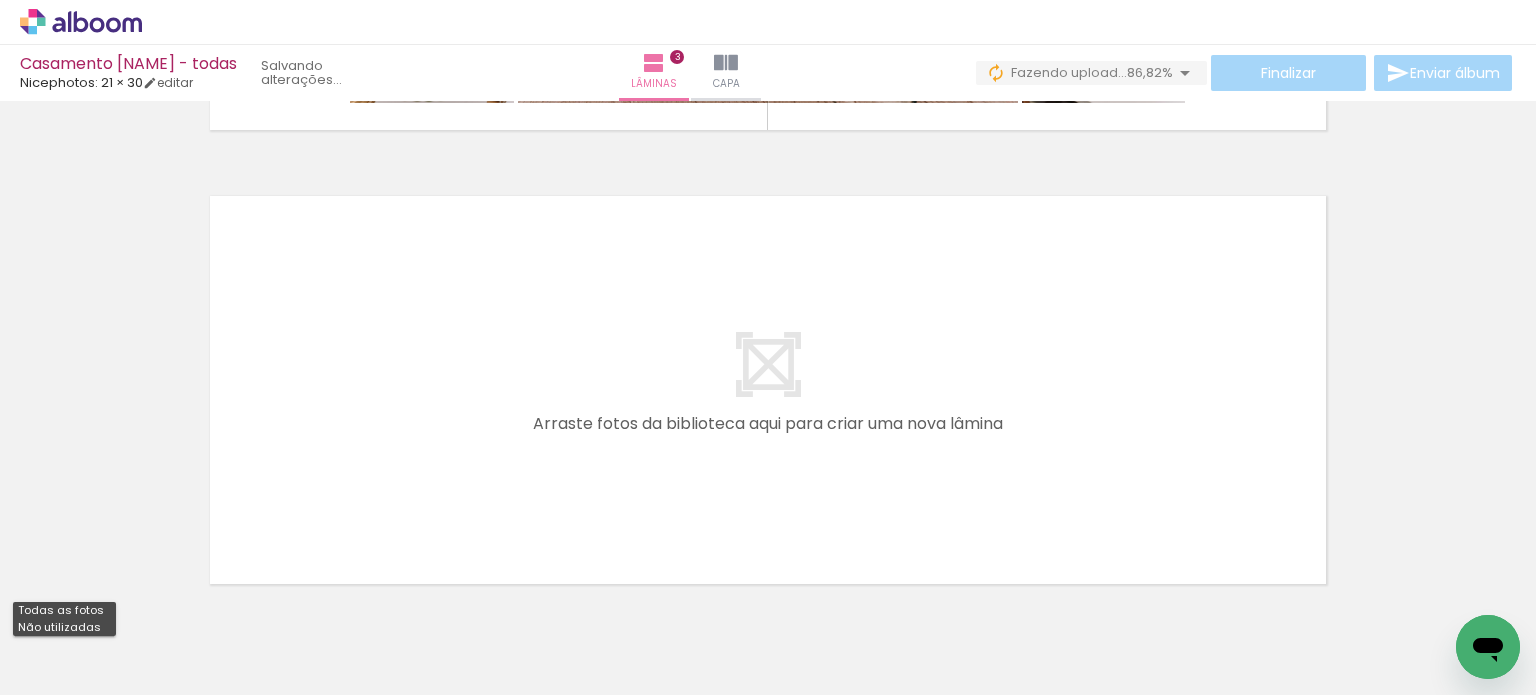click on "Não utilizadas" at bounding box center [0, 0] 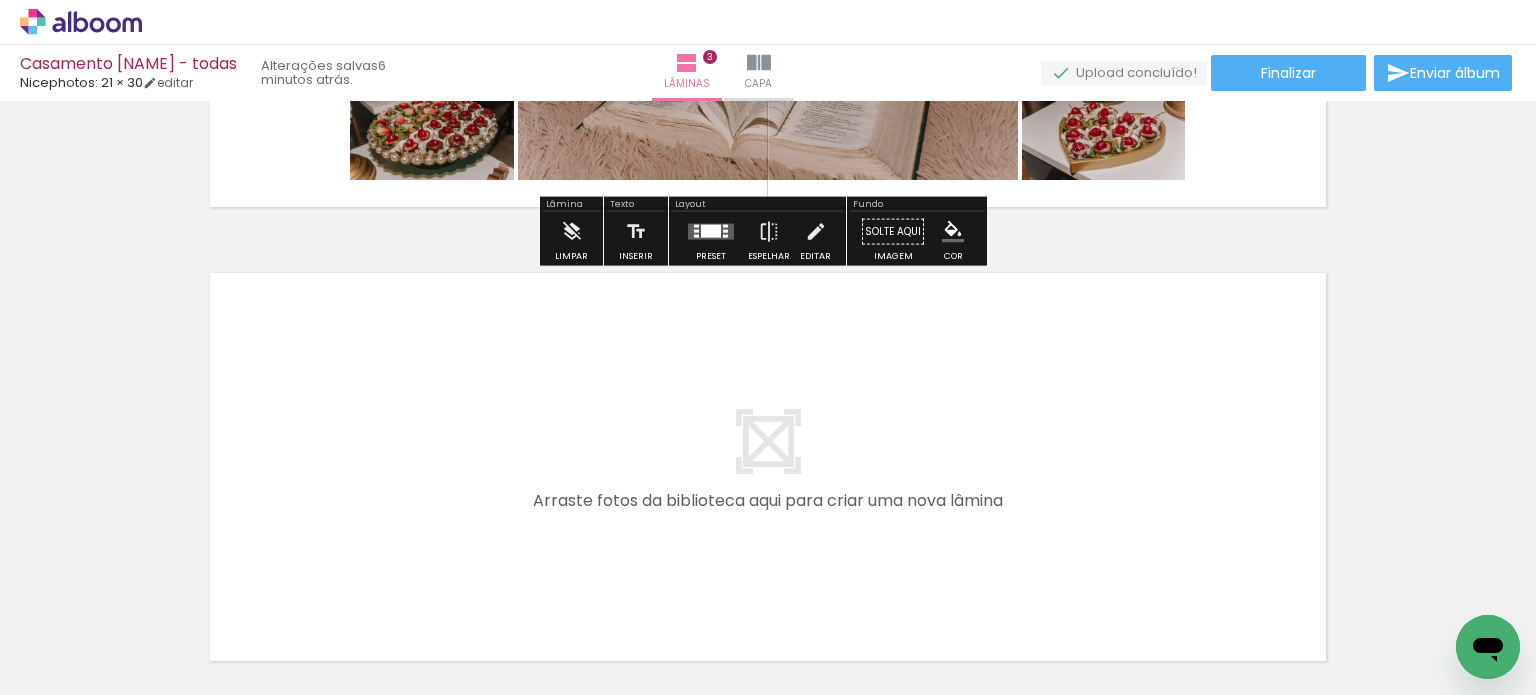 scroll, scrollTop: 1300, scrollLeft: 0, axis: vertical 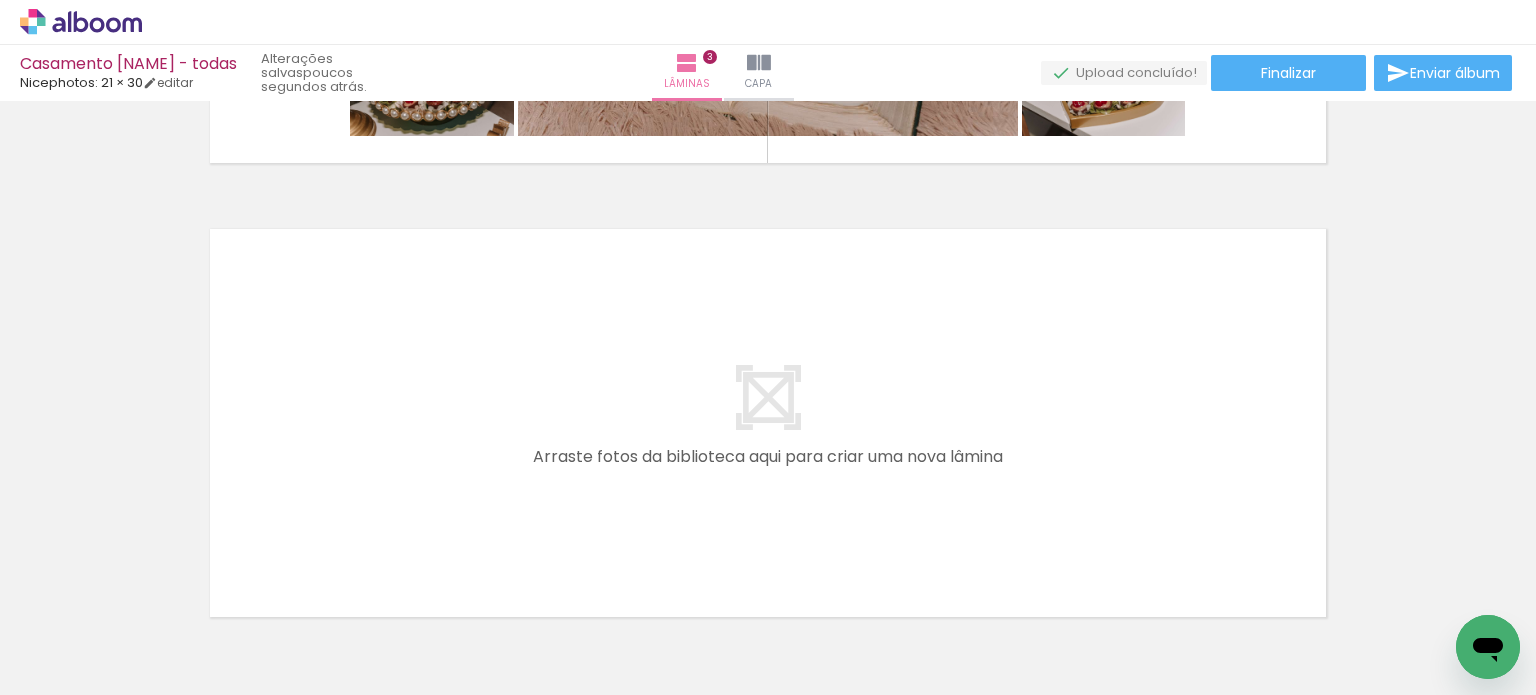 click on "109 de 129 fotos" at bounding box center (50, 611) 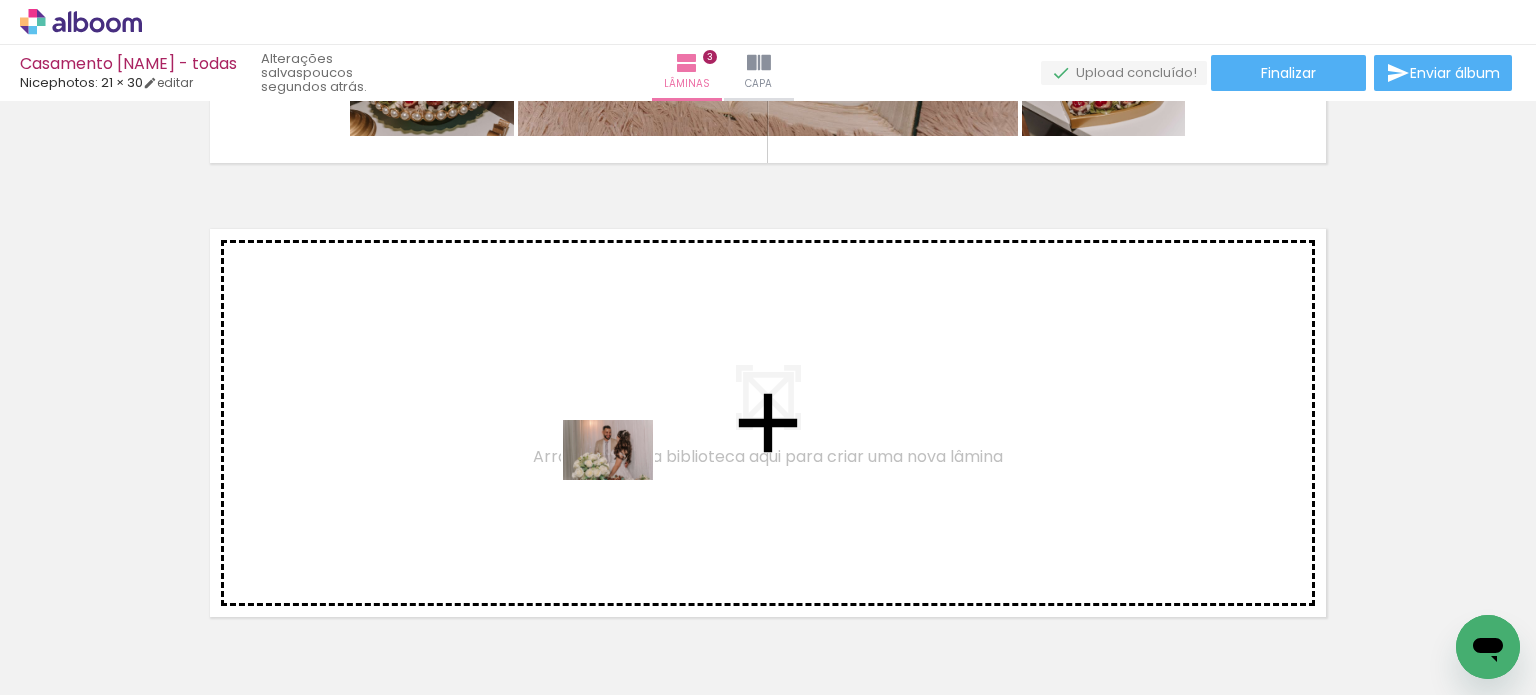 drag, startPoint x: 632, startPoint y: 637, endPoint x: 623, endPoint y: 478, distance: 159.25452 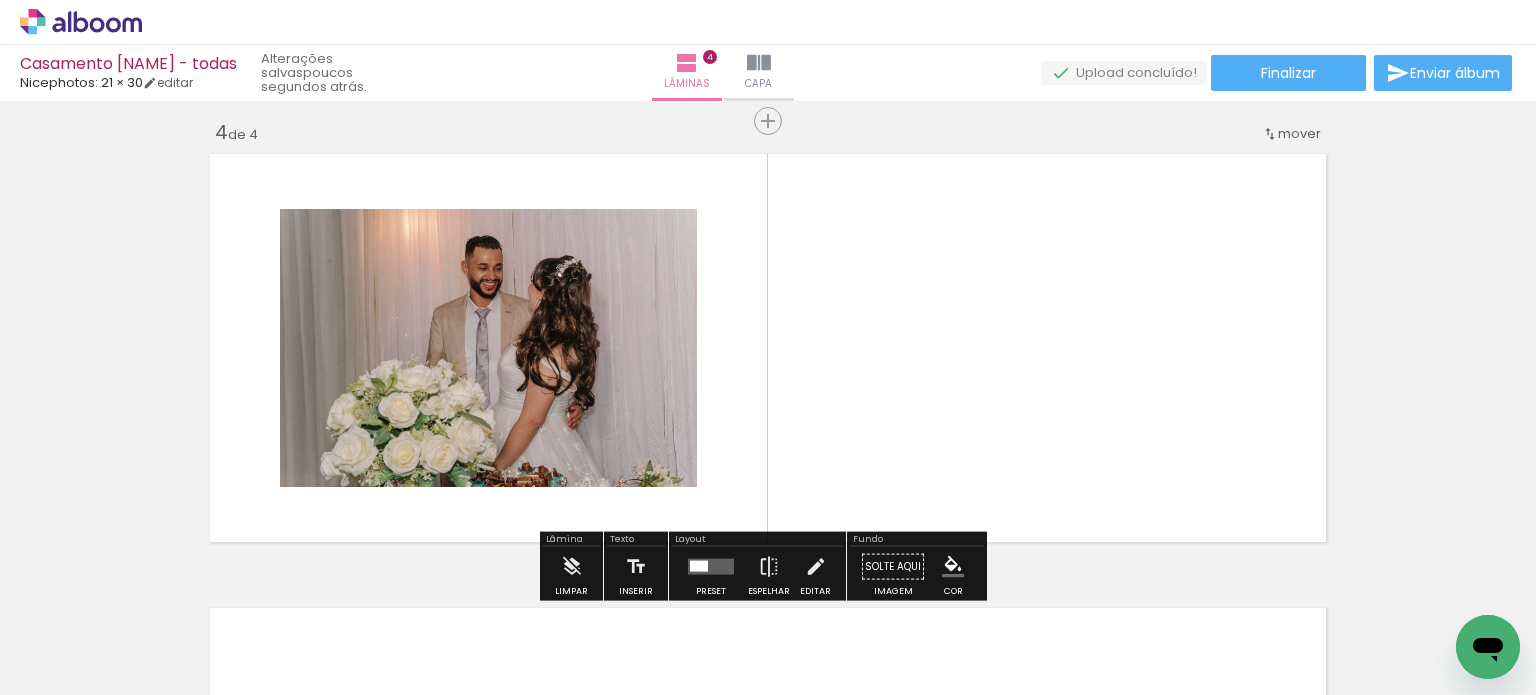 scroll, scrollTop: 1387, scrollLeft: 0, axis: vertical 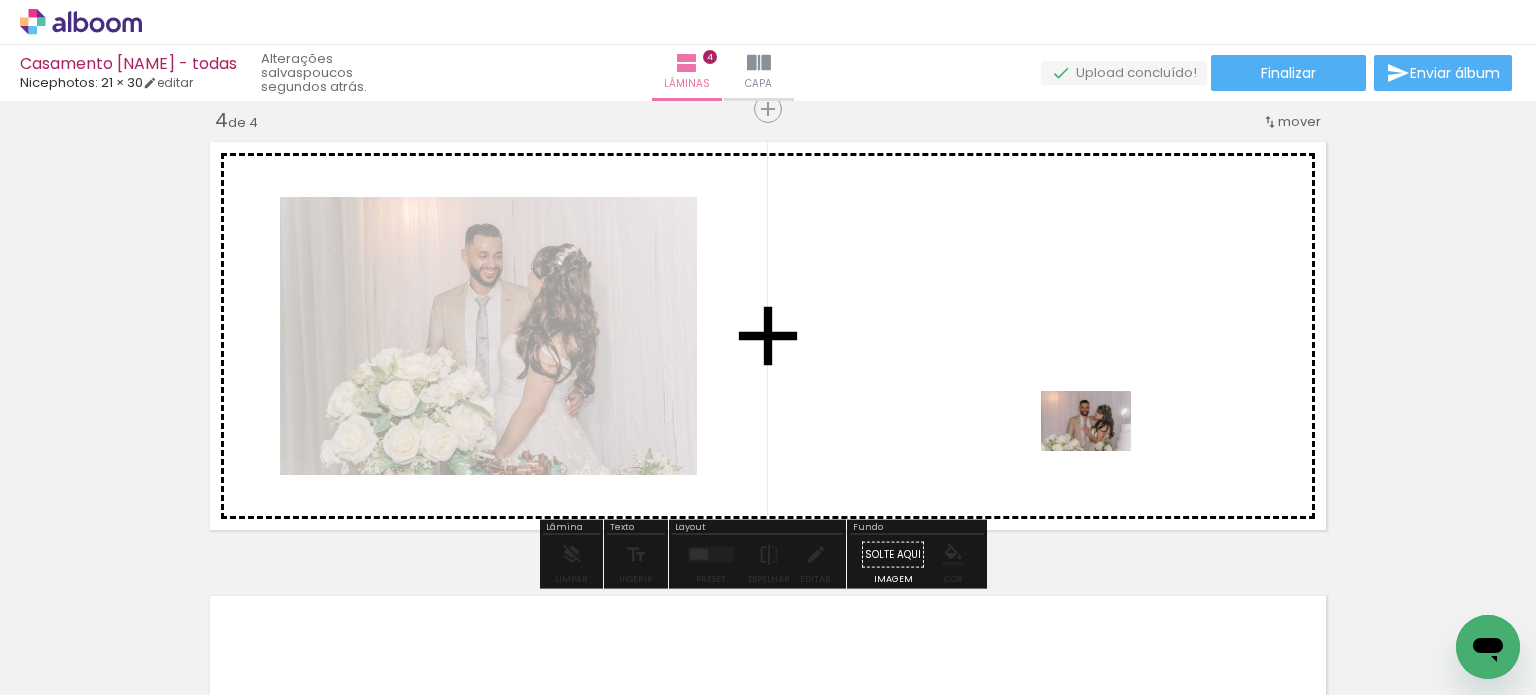 drag, startPoint x: 1226, startPoint y: 632, endPoint x: 1101, endPoint y: 451, distance: 219.96819 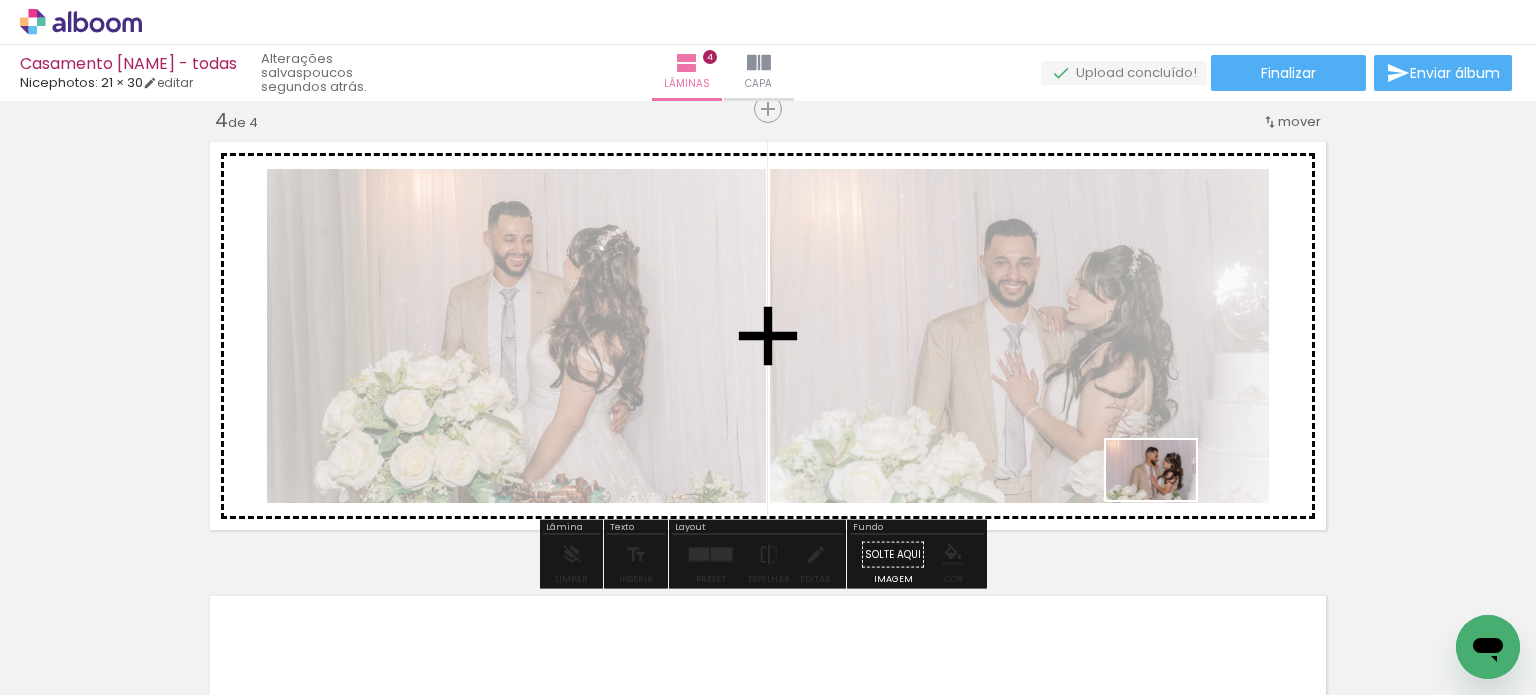 drag, startPoint x: 1178, startPoint y: 551, endPoint x: 1196, endPoint y: 532, distance: 26.172504 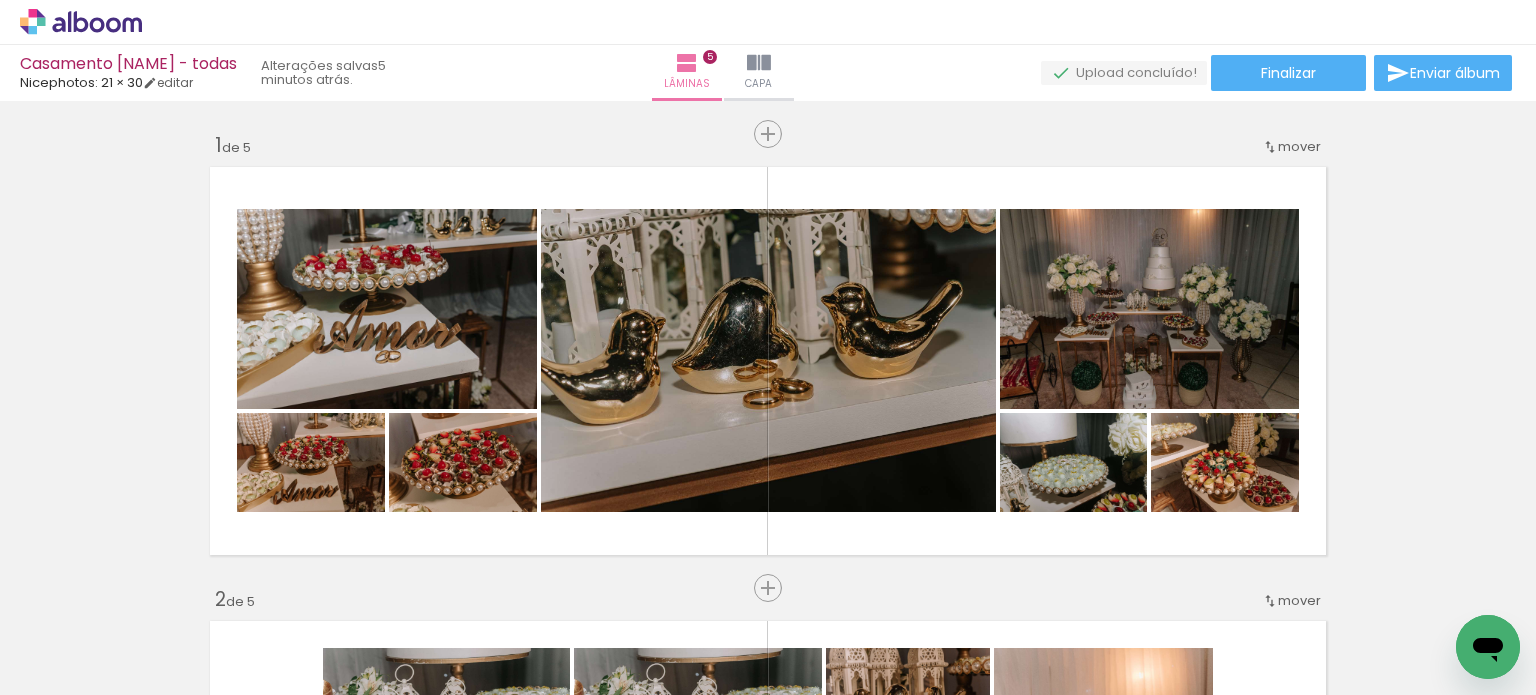scroll, scrollTop: 0, scrollLeft: 0, axis: both 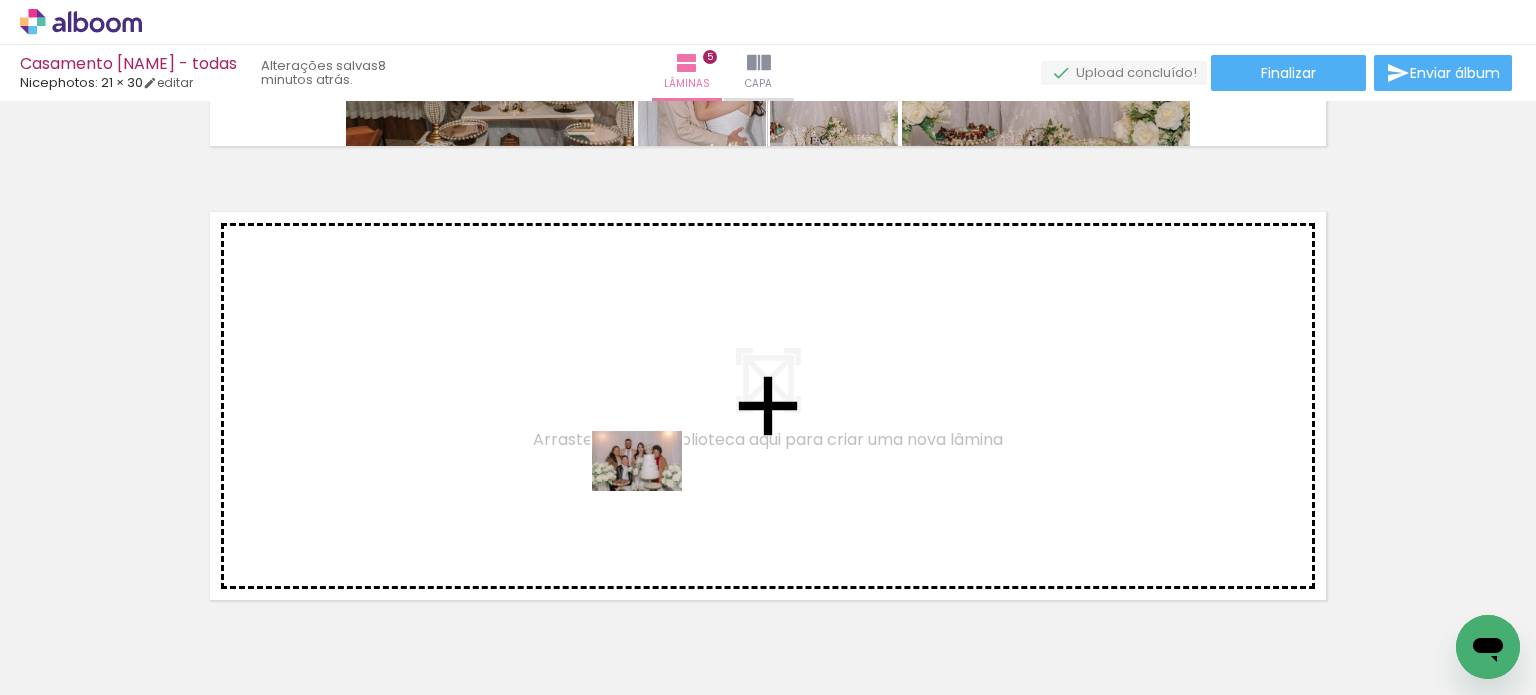drag, startPoint x: 714, startPoint y: 639, endPoint x: 652, endPoint y: 491, distance: 160.46184 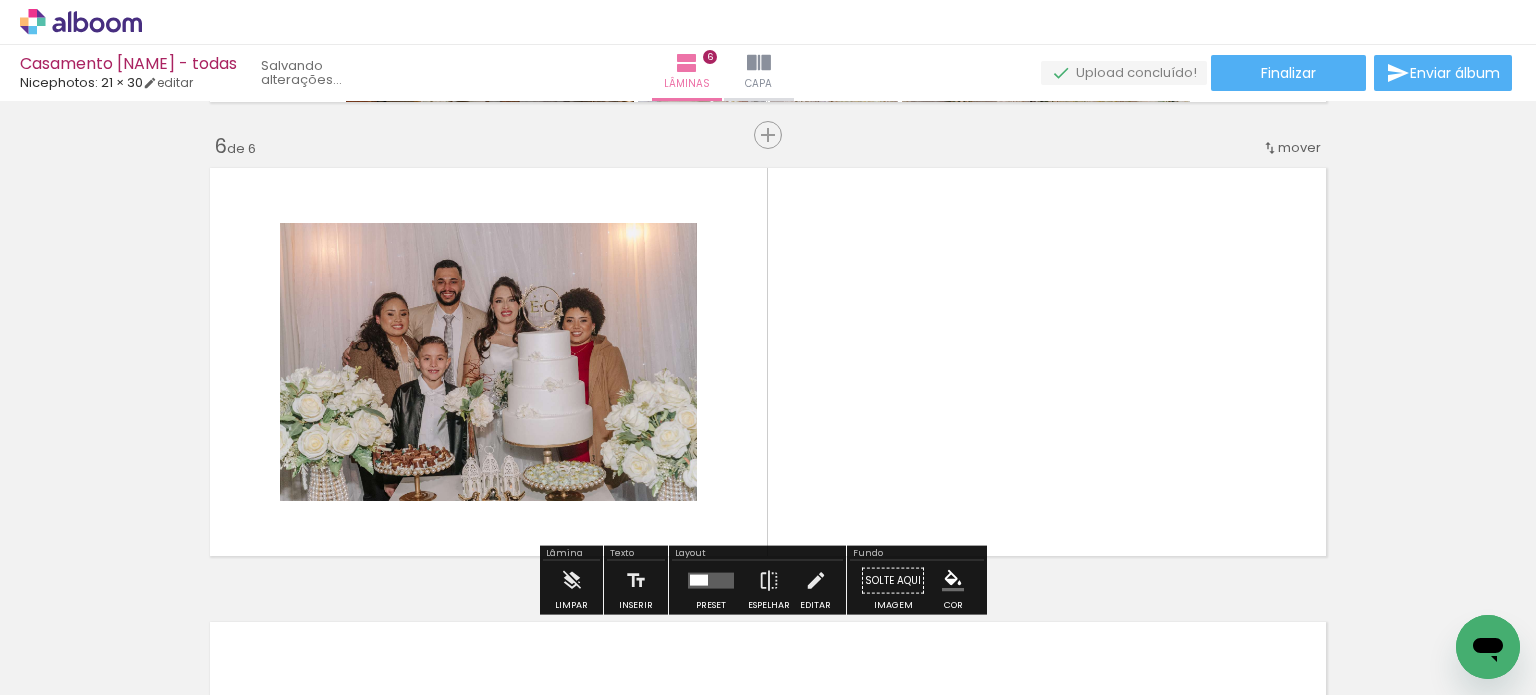 scroll, scrollTop: 2295, scrollLeft: 0, axis: vertical 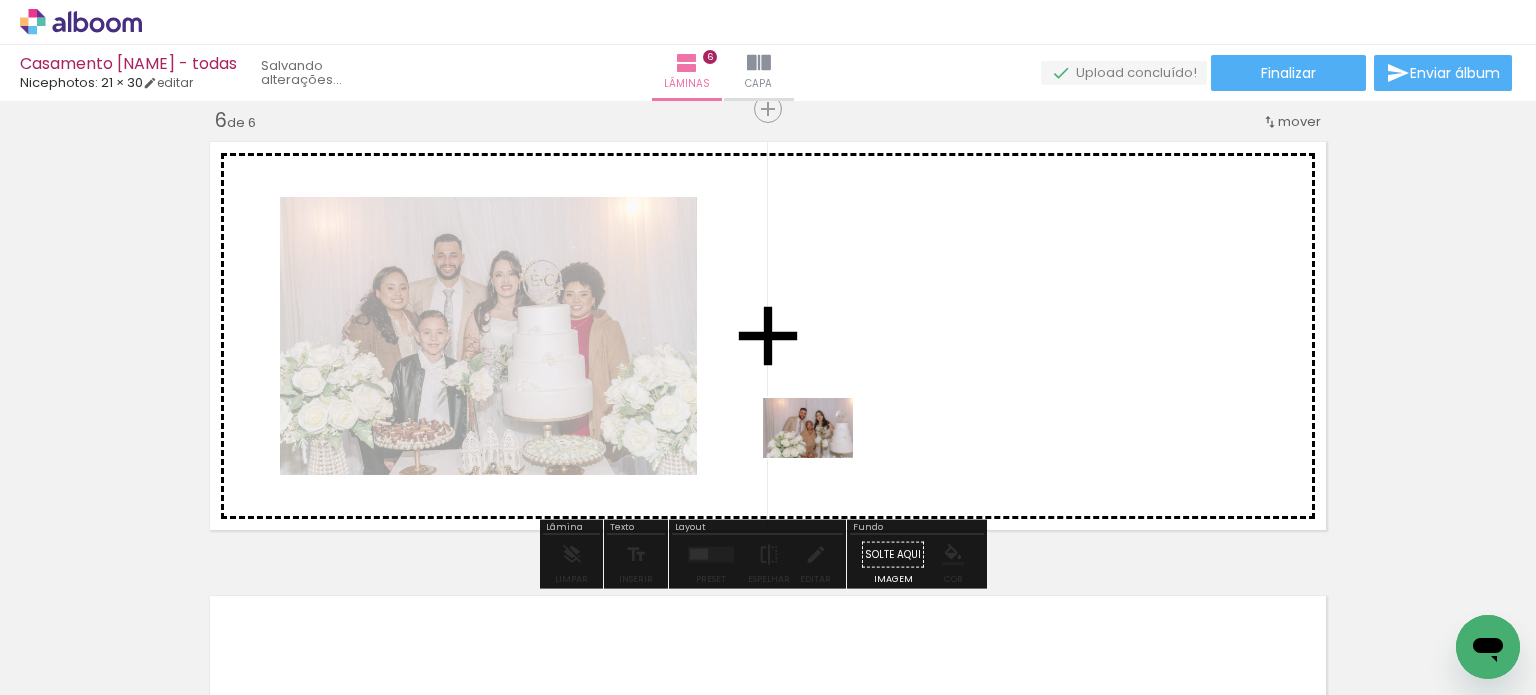 drag, startPoint x: 700, startPoint y: 630, endPoint x: 823, endPoint y: 456, distance: 213.08449 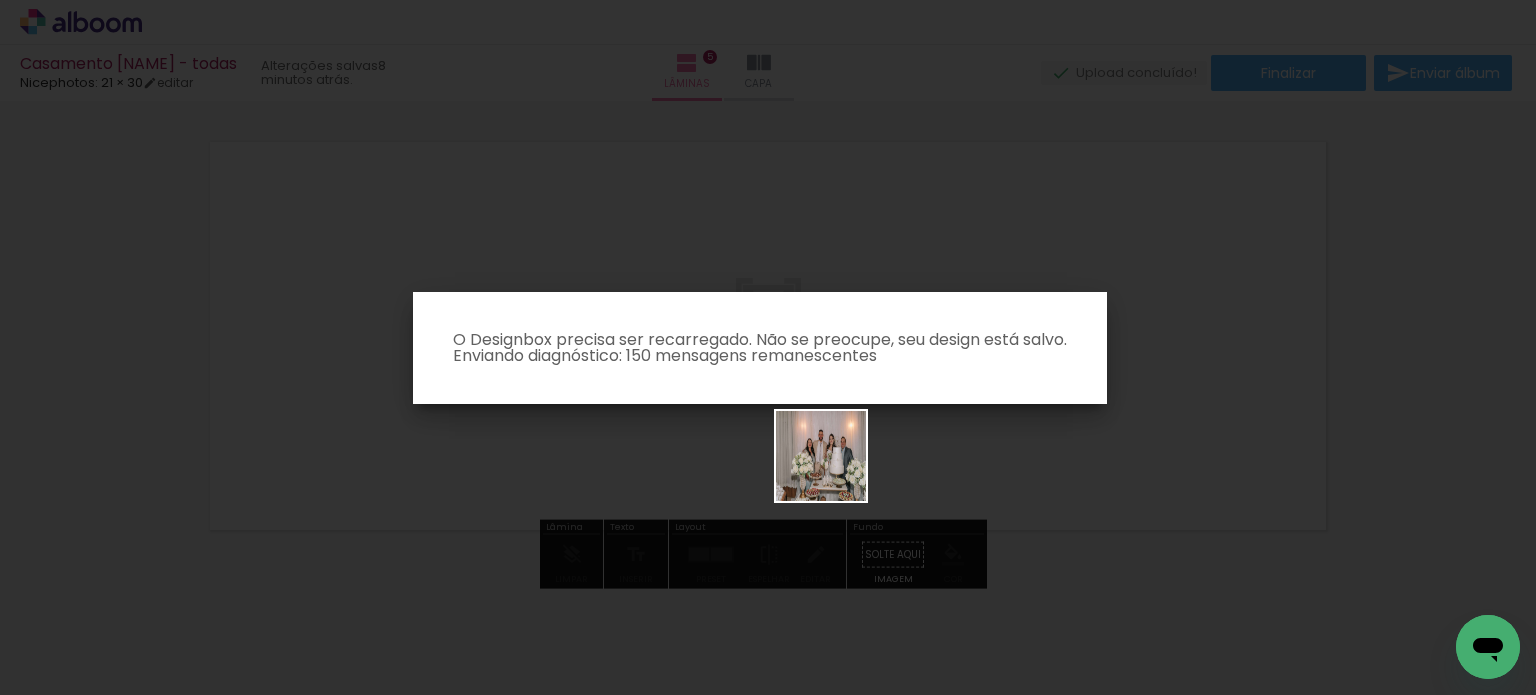 drag, startPoint x: 702, startPoint y: 627, endPoint x: 837, endPoint y: 457, distance: 217.08293 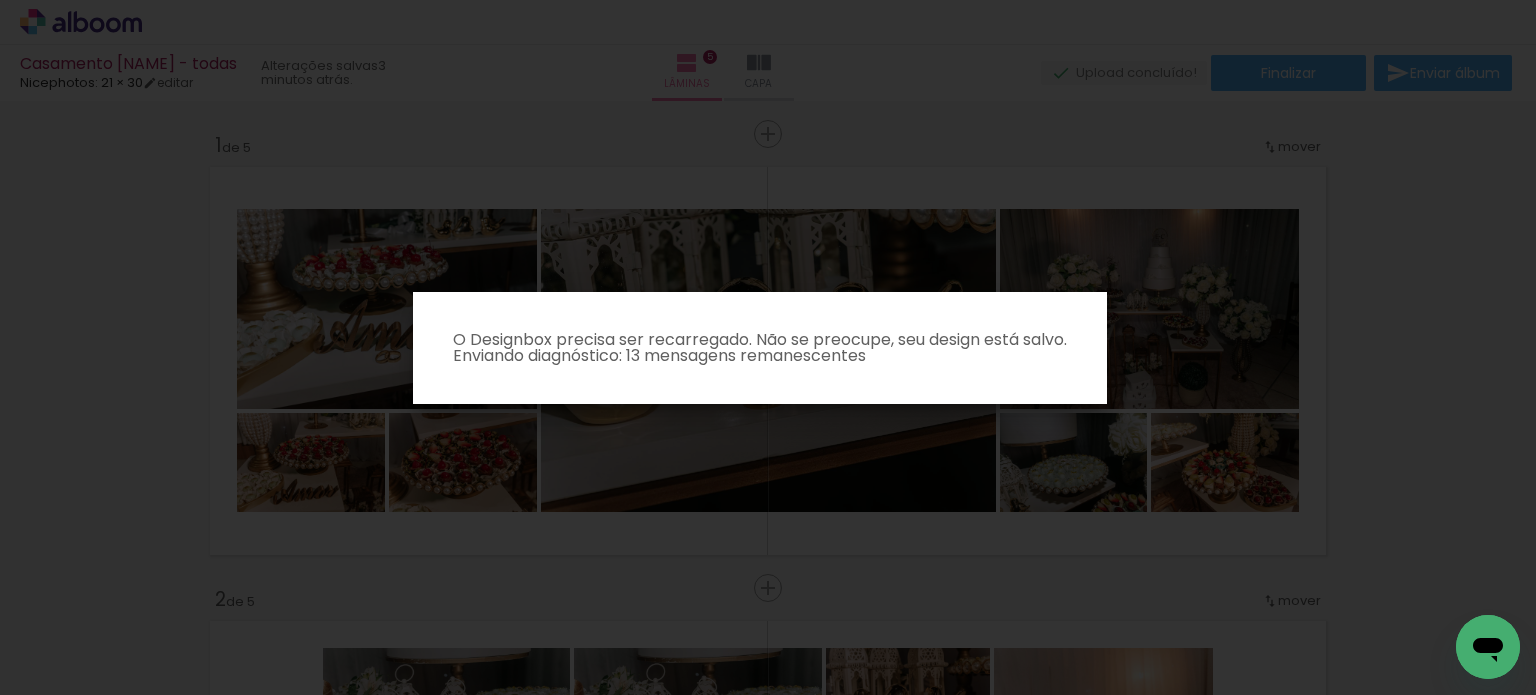 scroll, scrollTop: 0, scrollLeft: 0, axis: both 